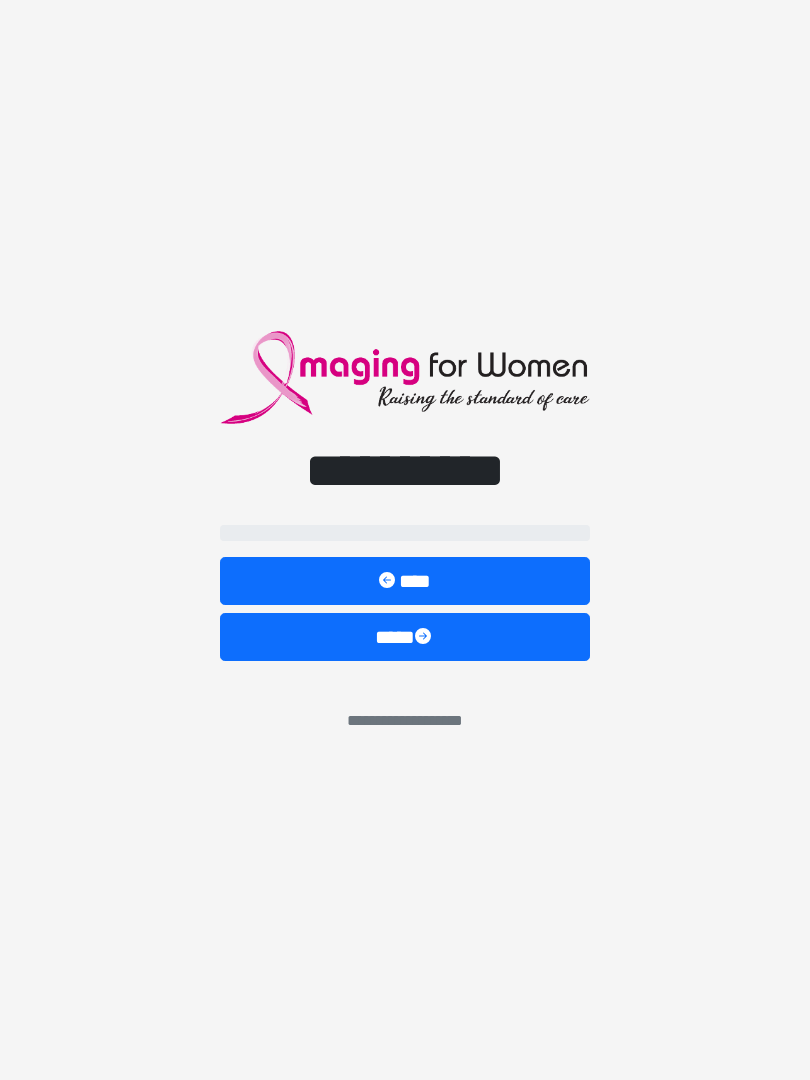 scroll, scrollTop: 0, scrollLeft: 0, axis: both 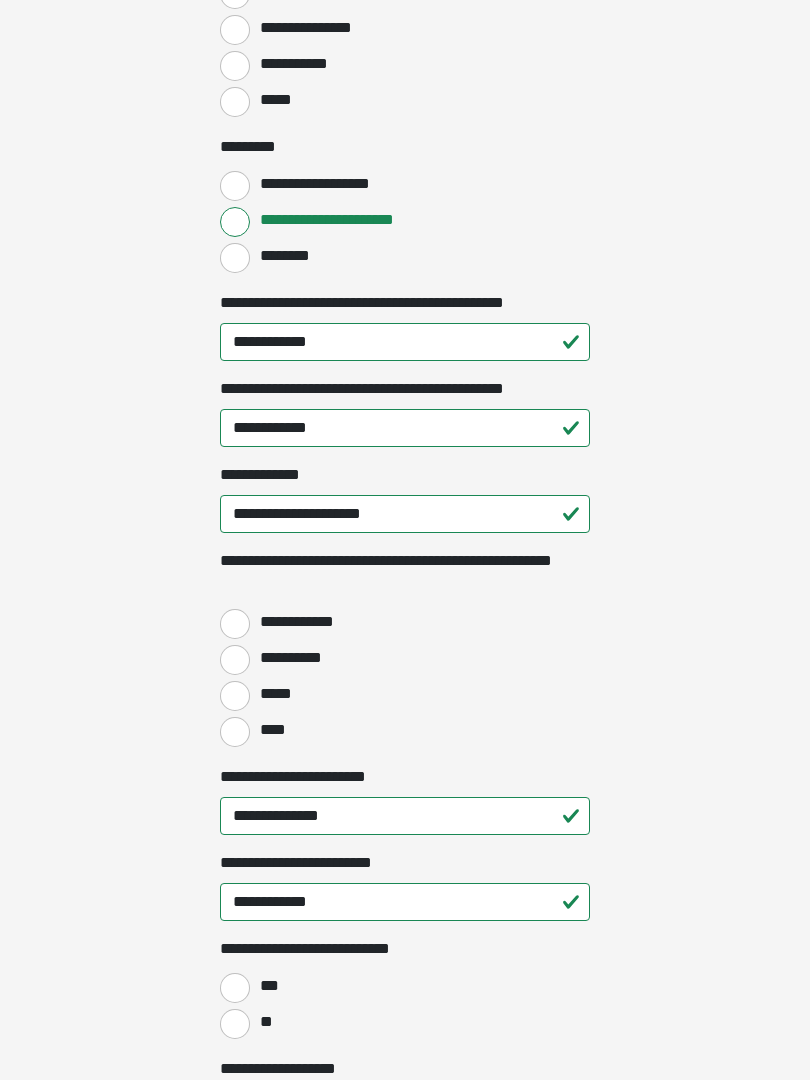 click on "**********" at bounding box center (235, 625) 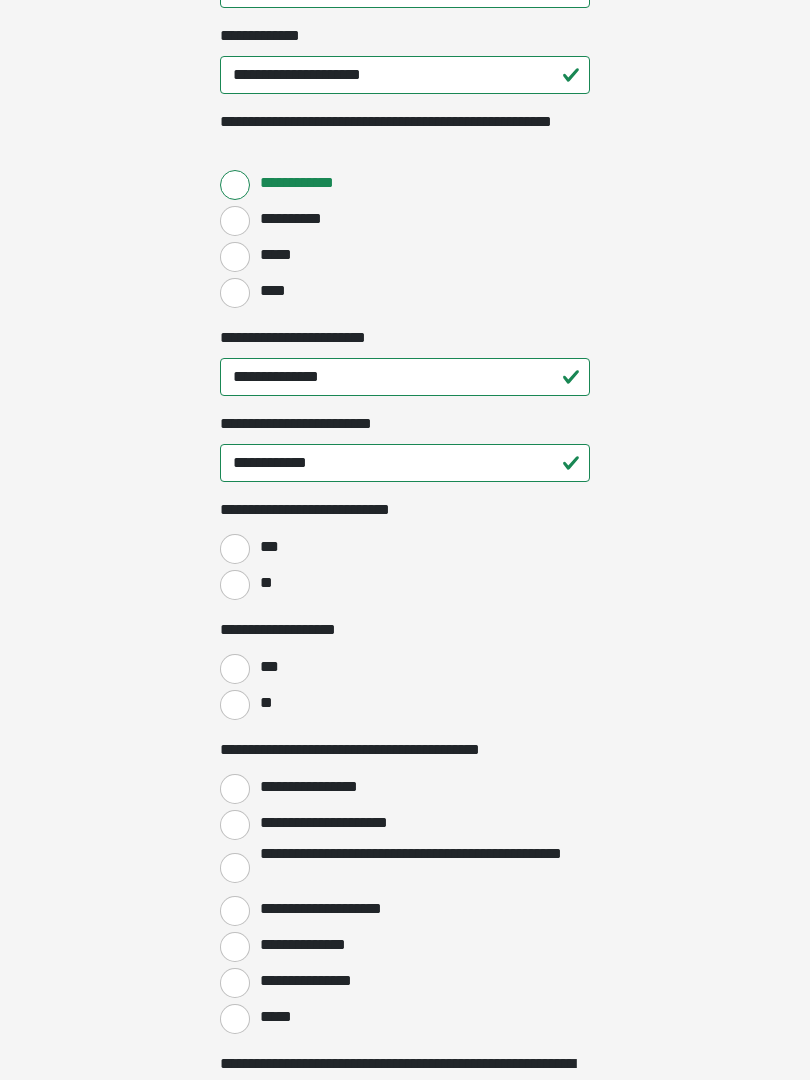 scroll, scrollTop: 2666, scrollLeft: 0, axis: vertical 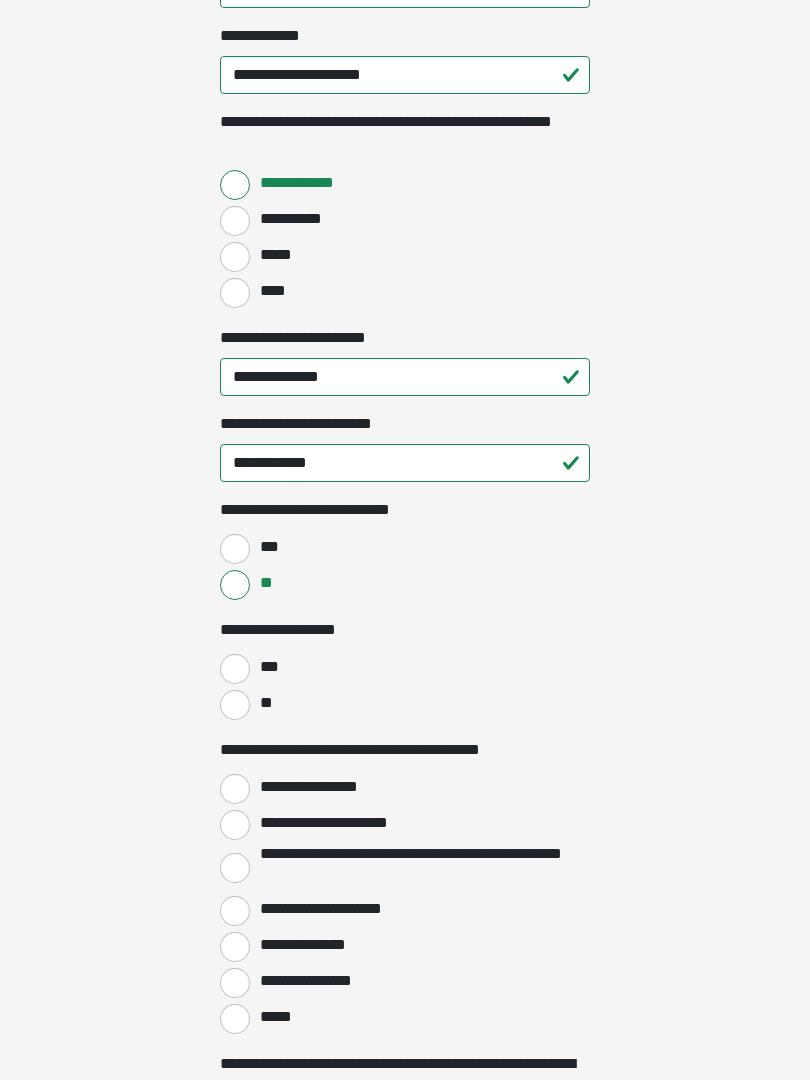 click on "***" at bounding box center [235, 669] 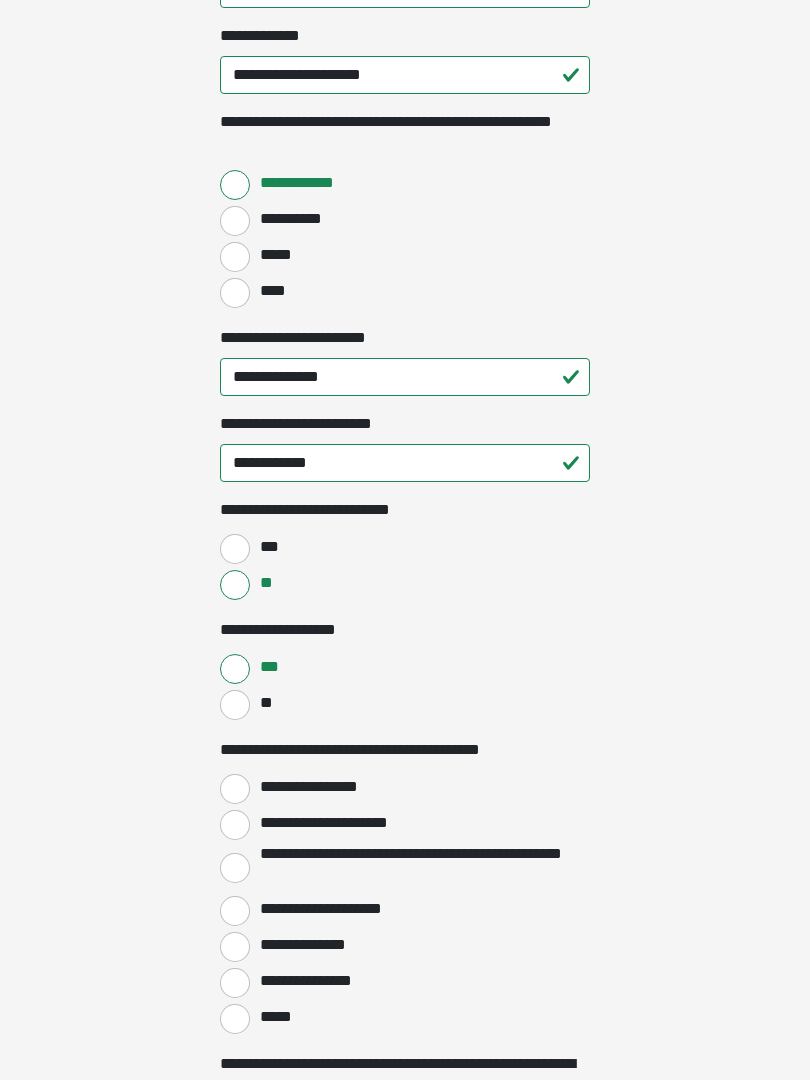 click on "**********" at bounding box center (235, 789) 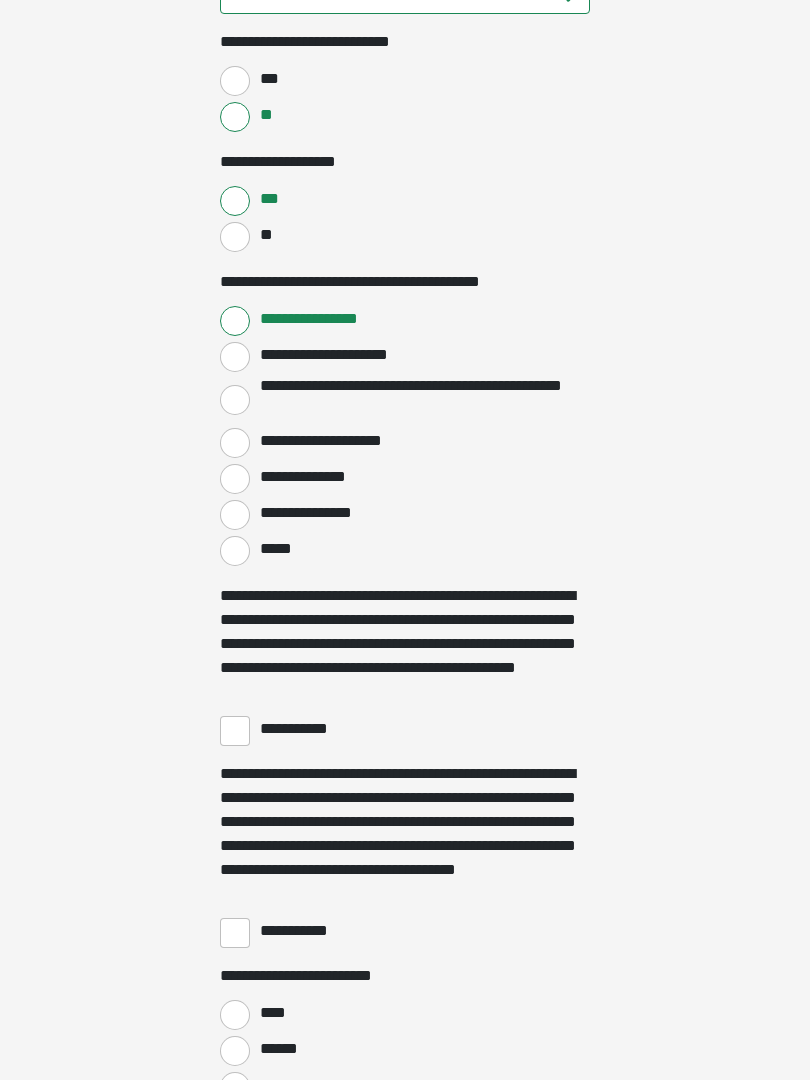 scroll, scrollTop: 3174, scrollLeft: 0, axis: vertical 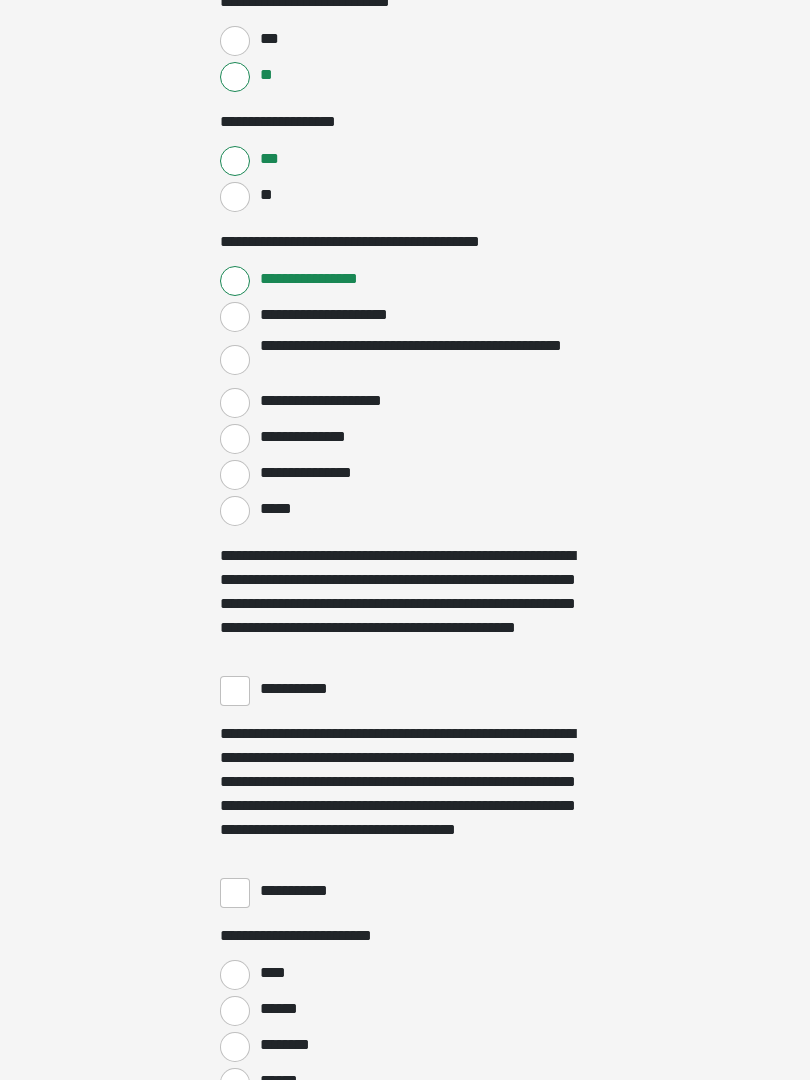 click on "**********" at bounding box center [235, 691] 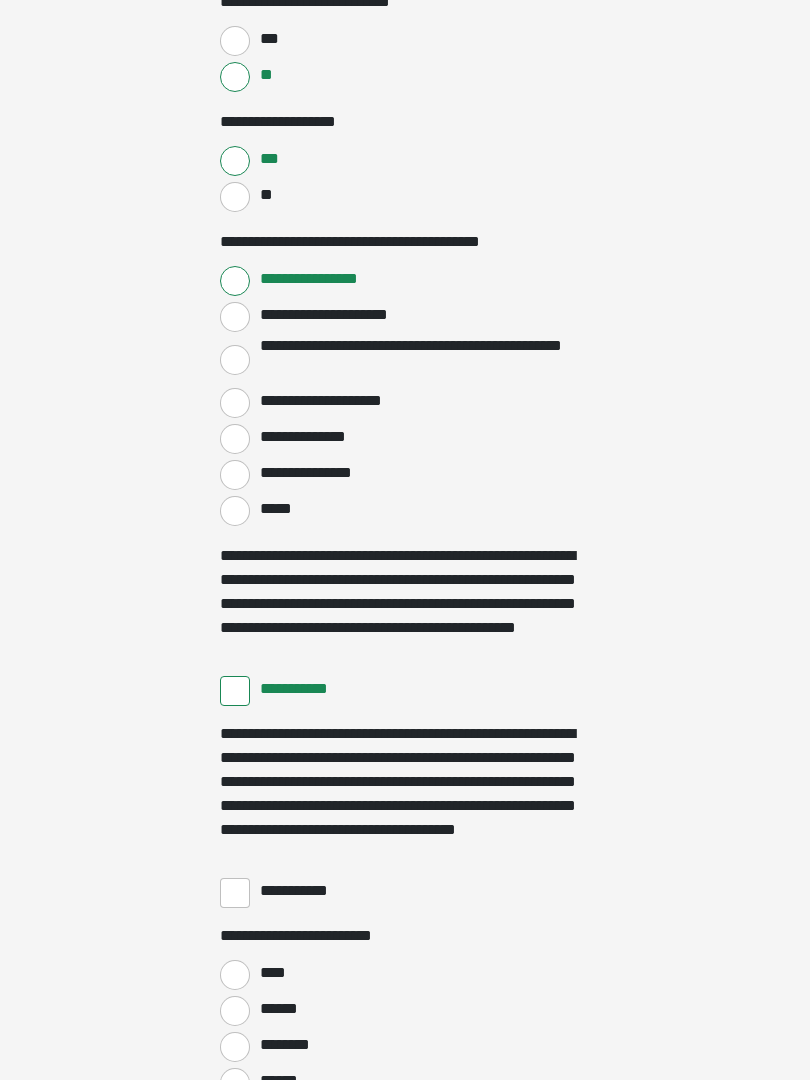 click on "**********" at bounding box center [235, 893] 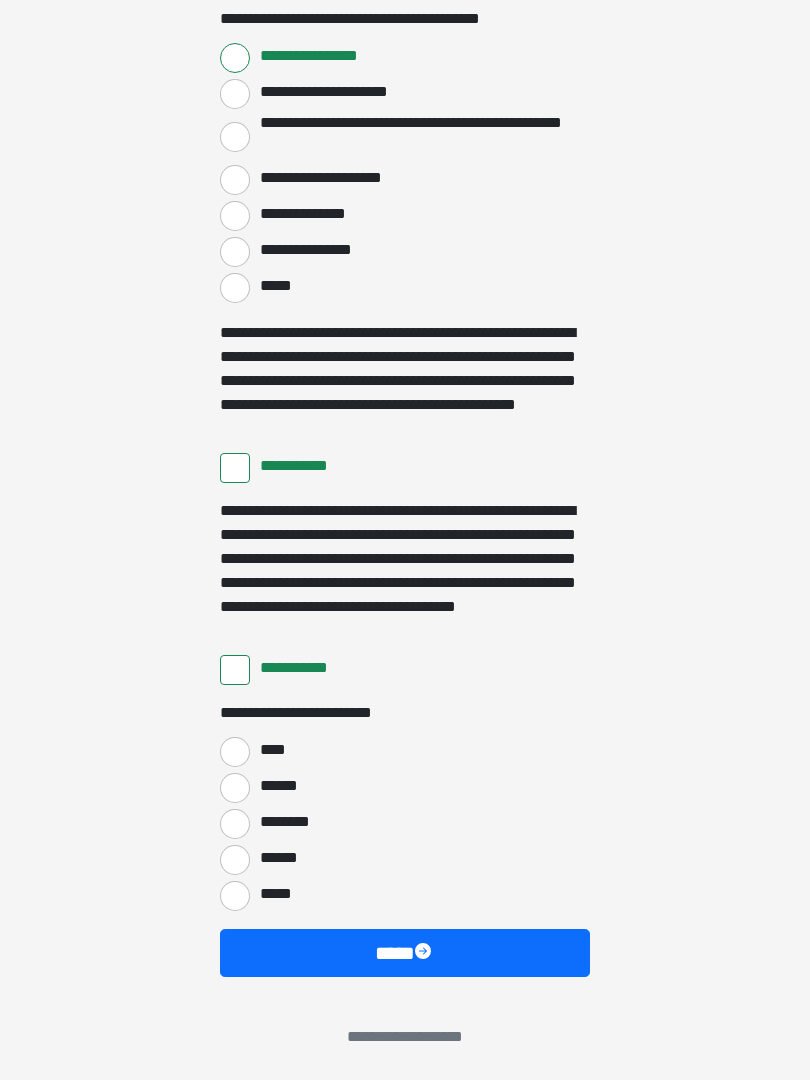 scroll, scrollTop: 3397, scrollLeft: 0, axis: vertical 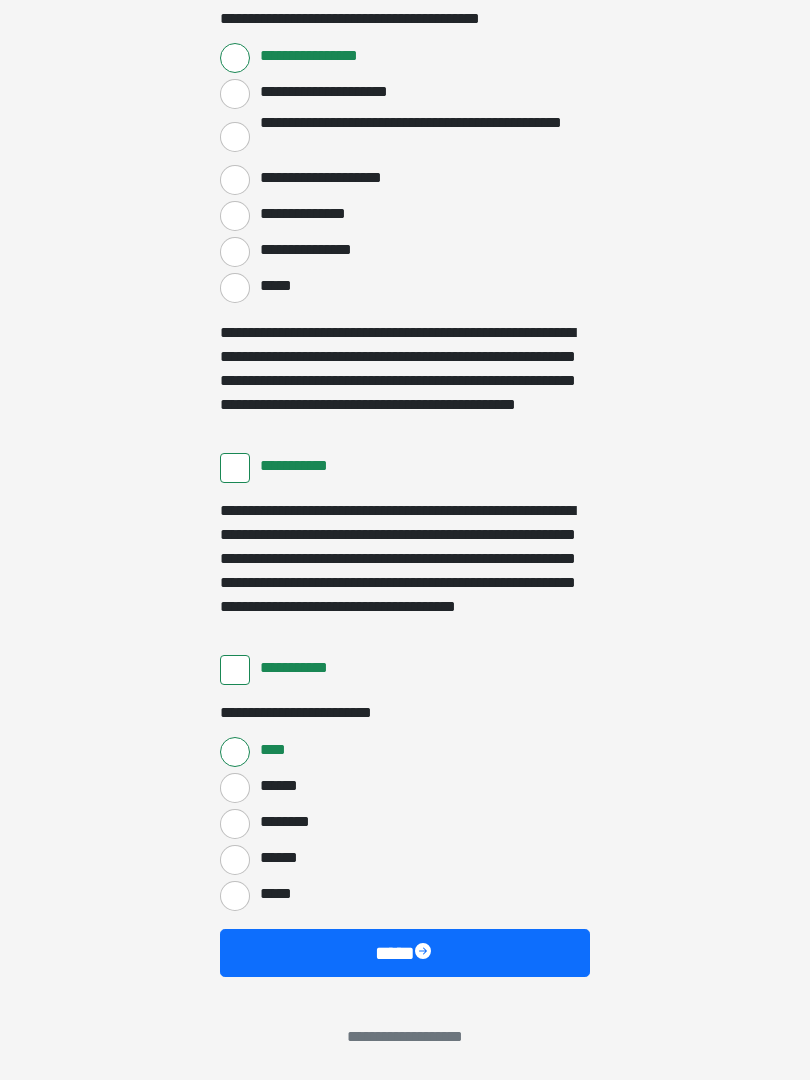 click at bounding box center (425, 953) 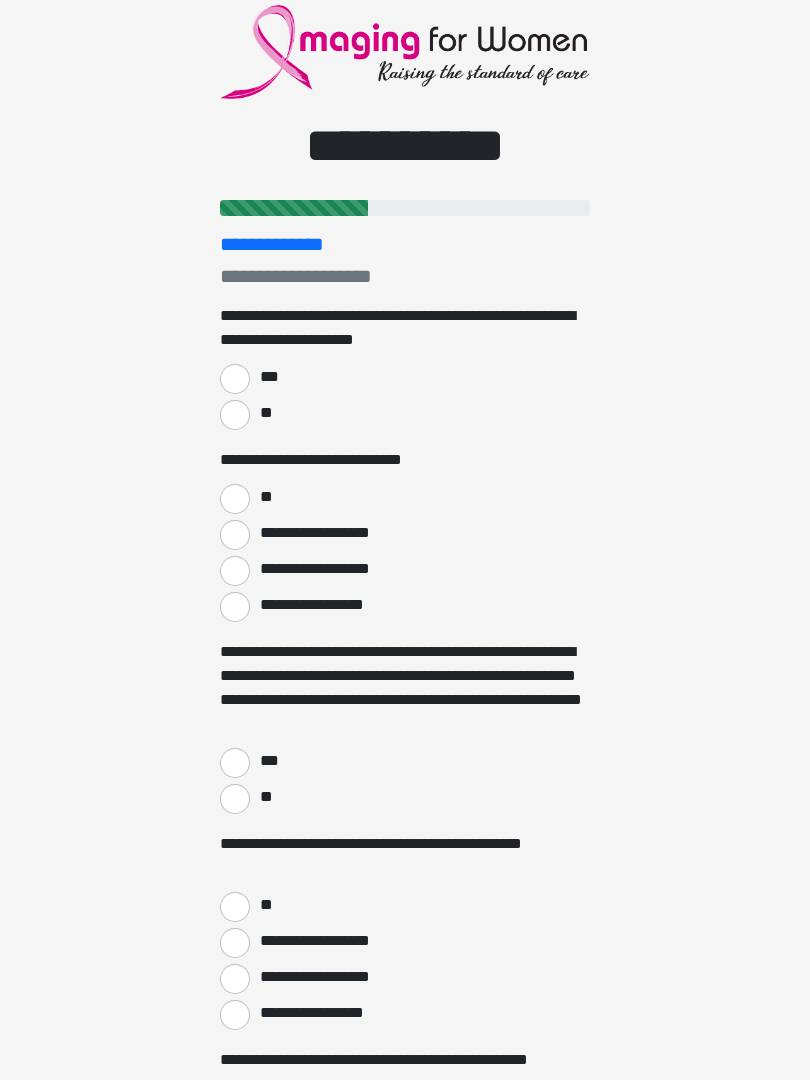 scroll, scrollTop: 0, scrollLeft: 0, axis: both 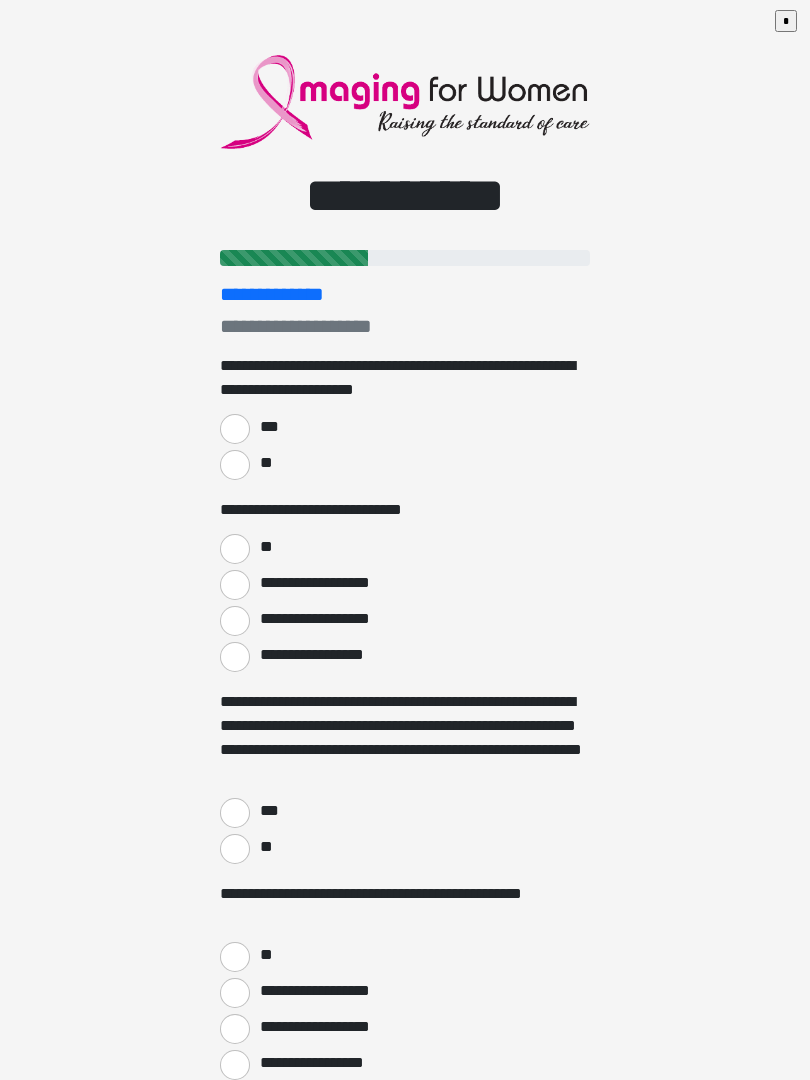 click on "***" at bounding box center (235, 429) 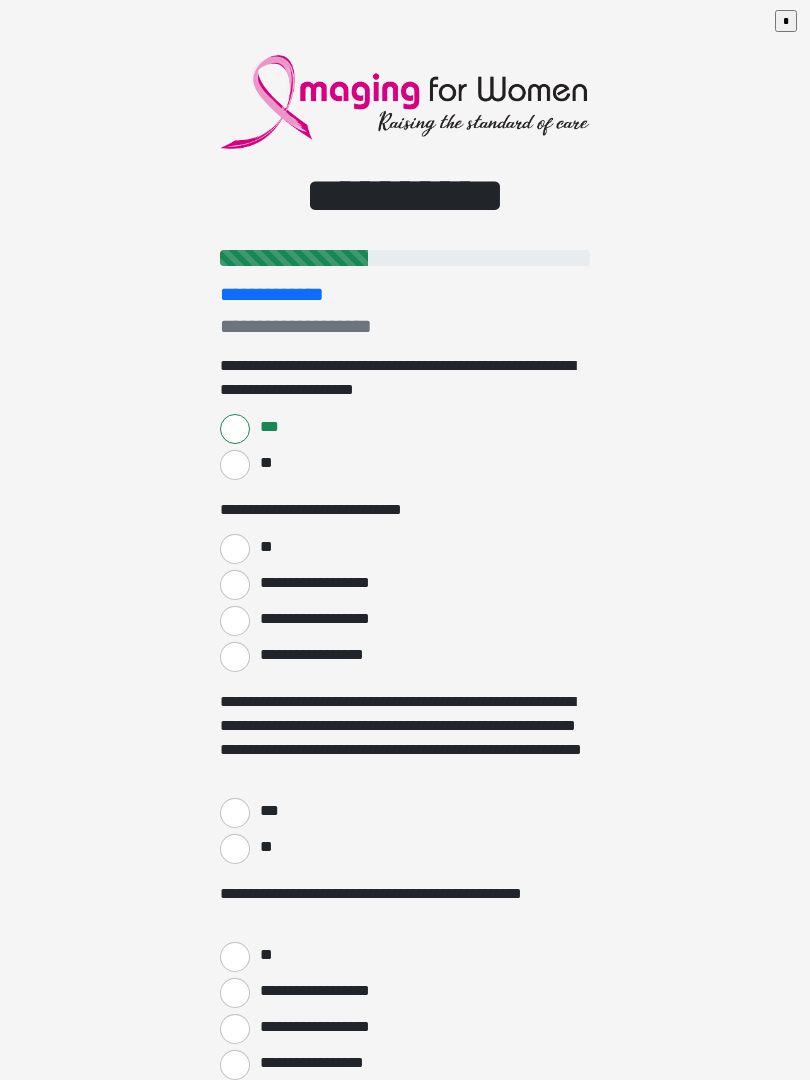 click on "**" at bounding box center (235, 549) 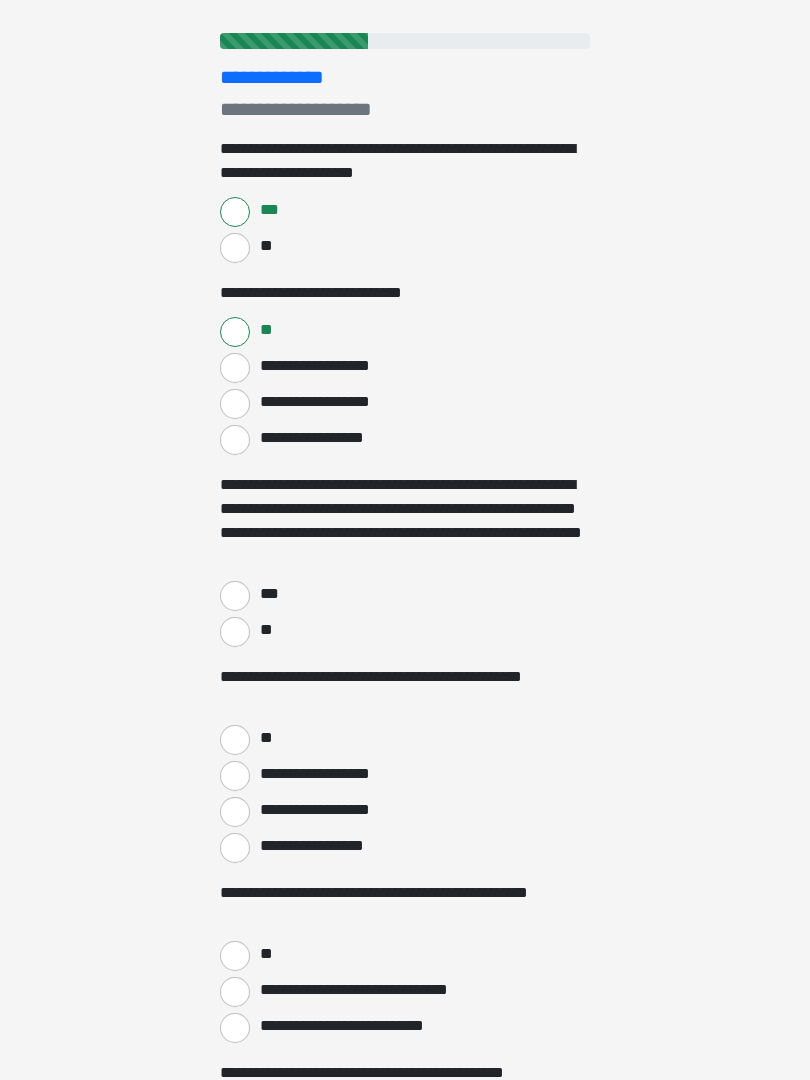 scroll, scrollTop: 227, scrollLeft: 0, axis: vertical 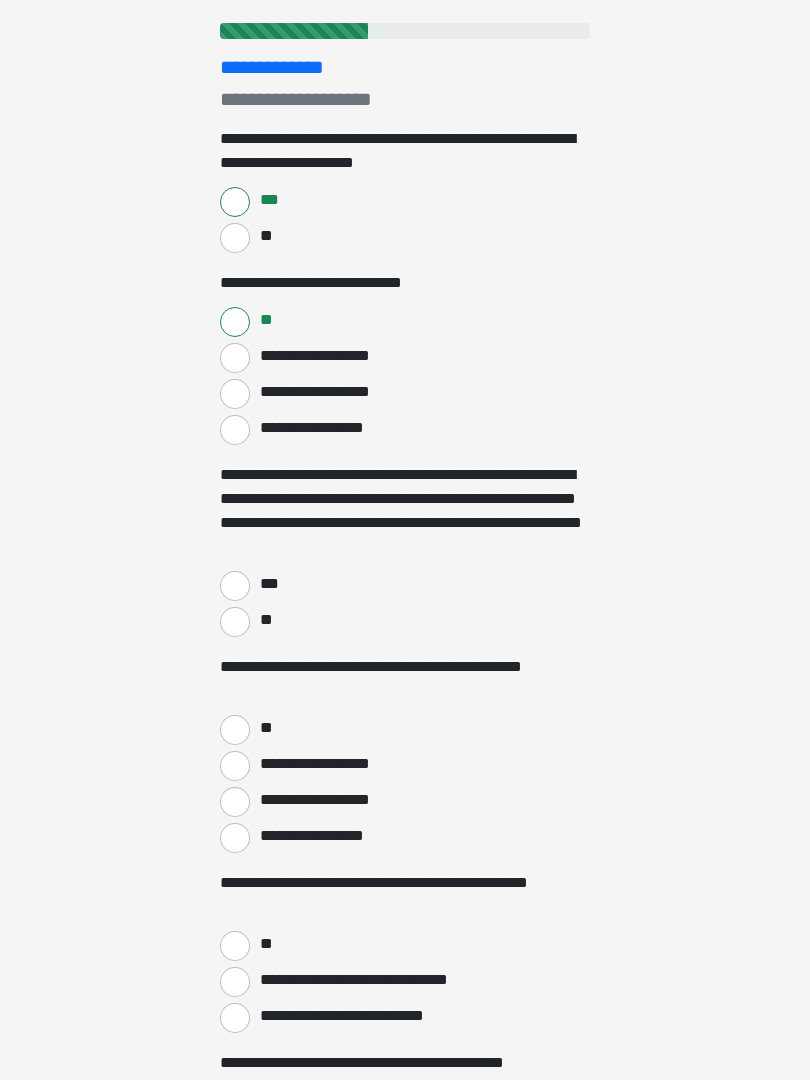 click on "***" at bounding box center (235, 586) 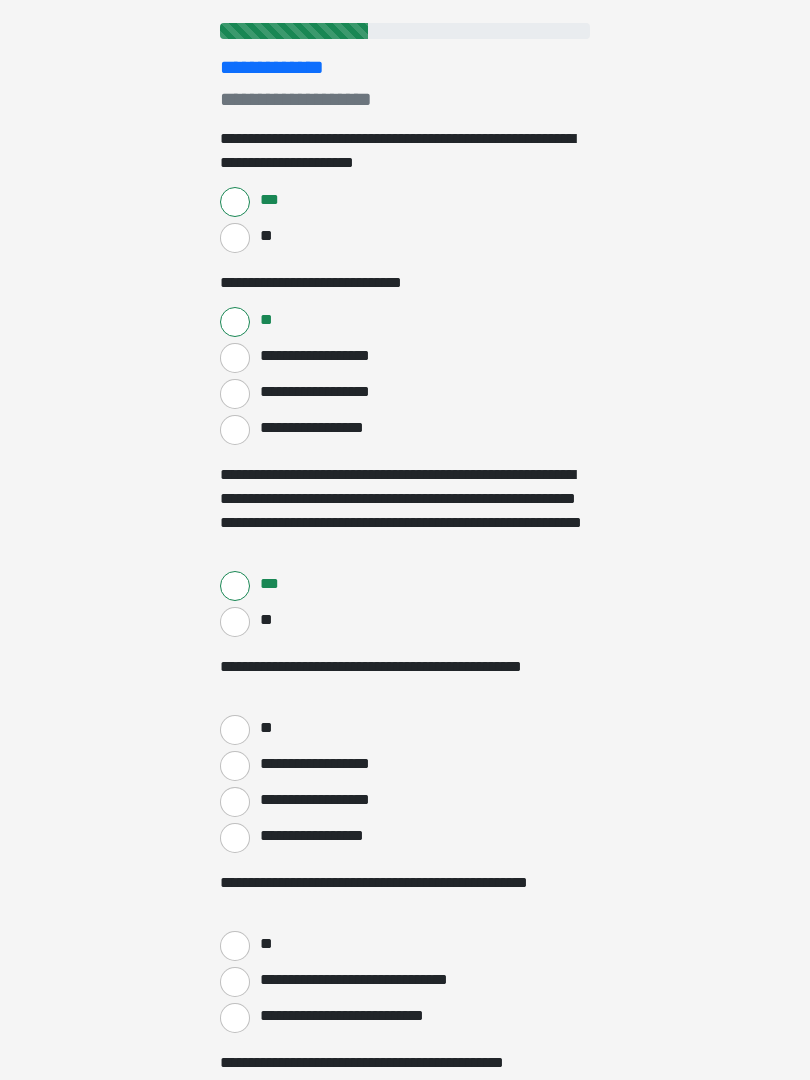 click on "**" at bounding box center (235, 730) 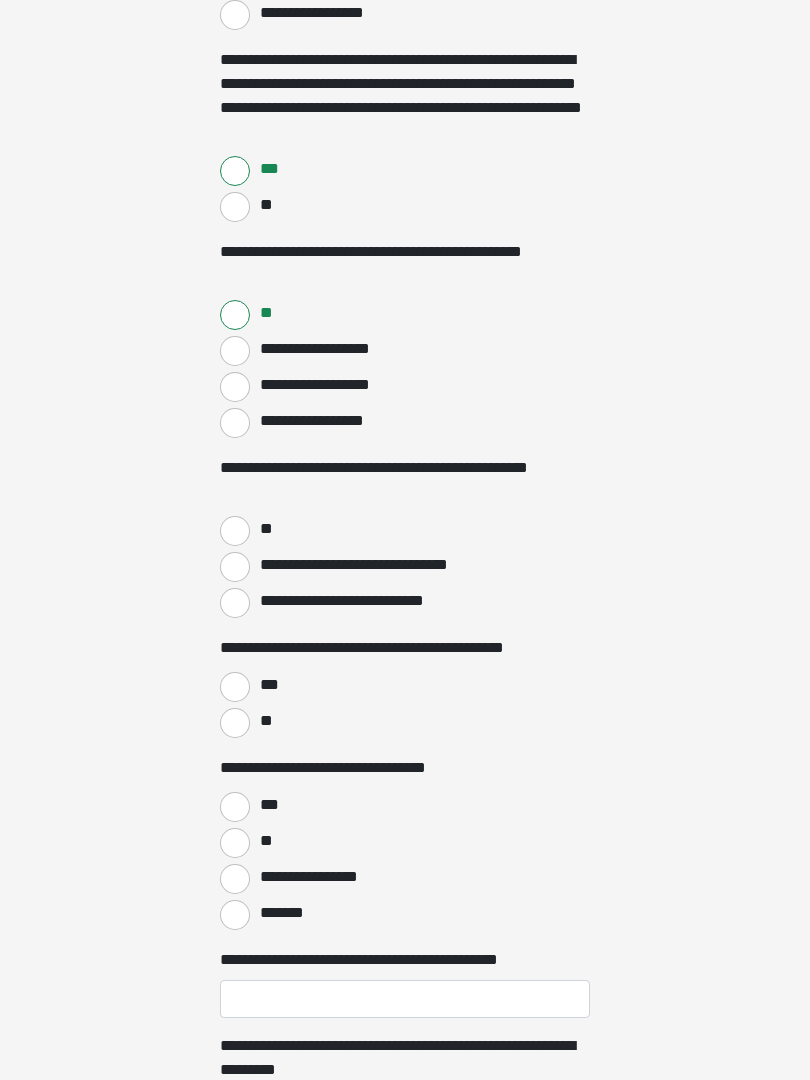 scroll, scrollTop: 661, scrollLeft: 0, axis: vertical 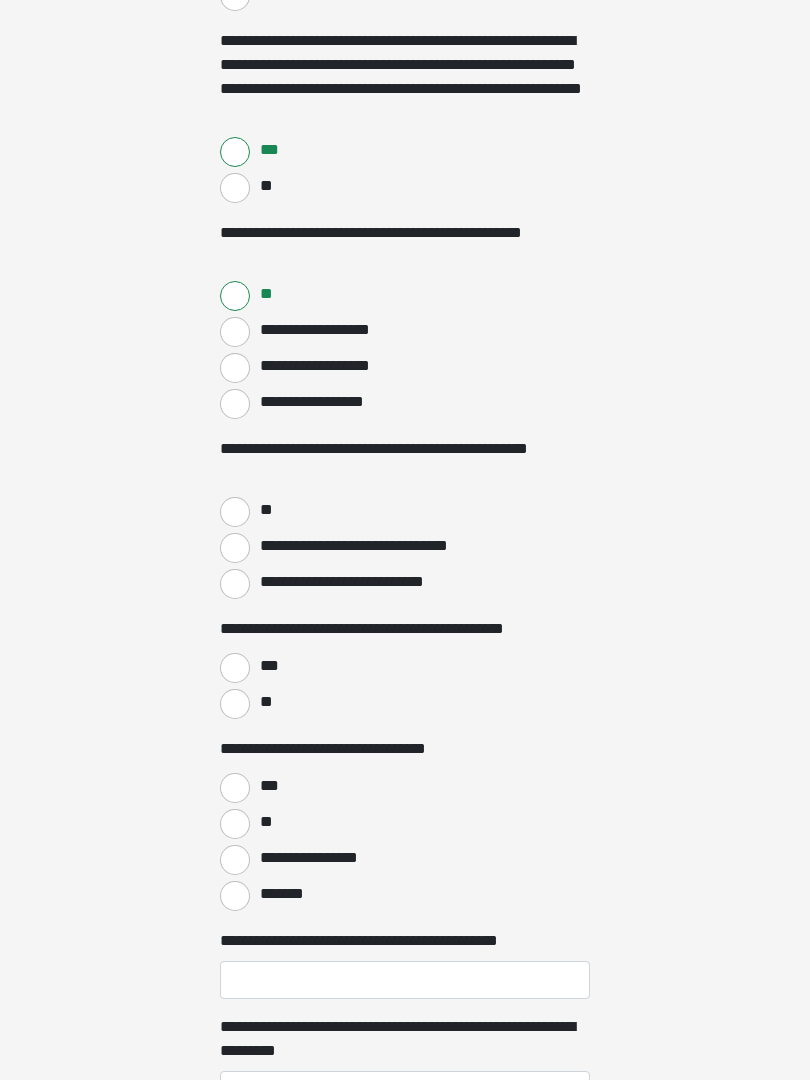 click on "**" at bounding box center (235, 512) 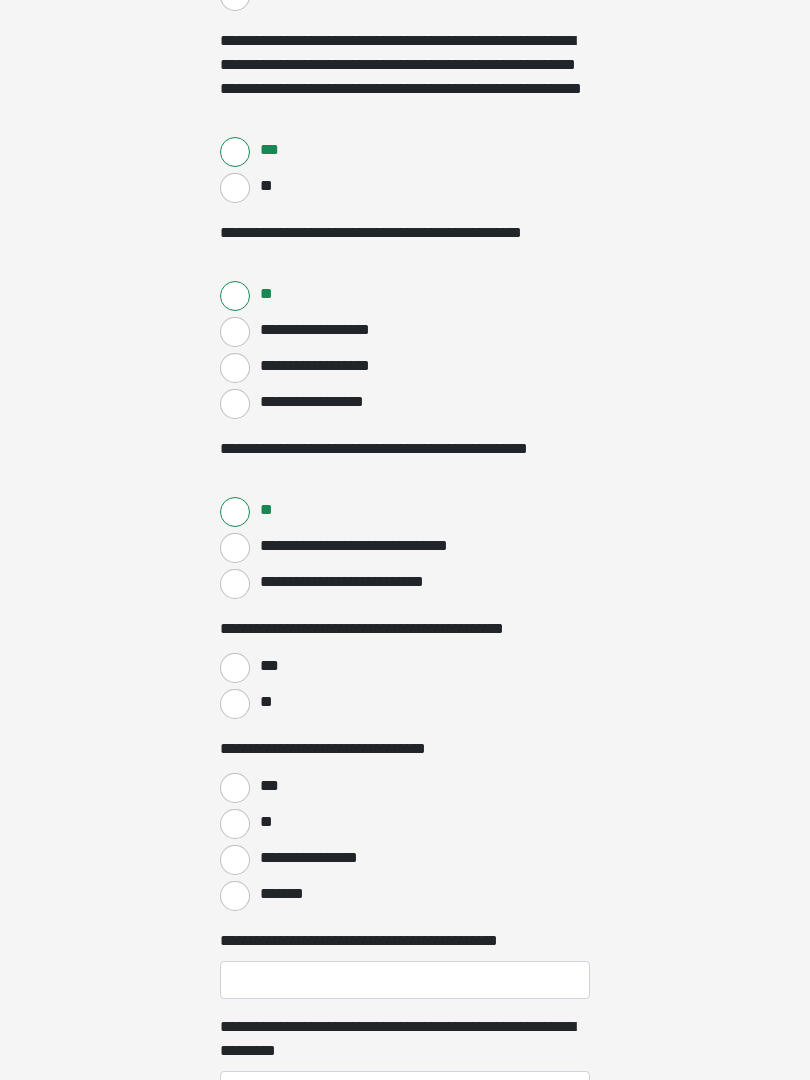 click on "***" at bounding box center [235, 668] 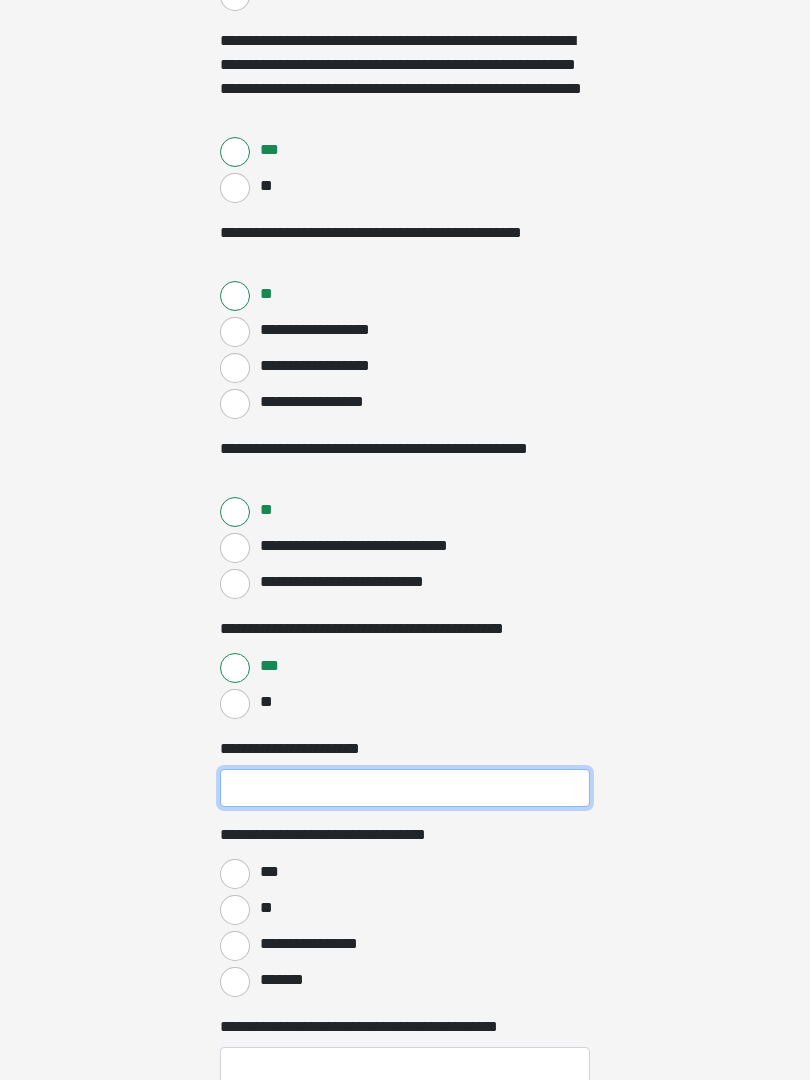click on "**********" at bounding box center [405, 788] 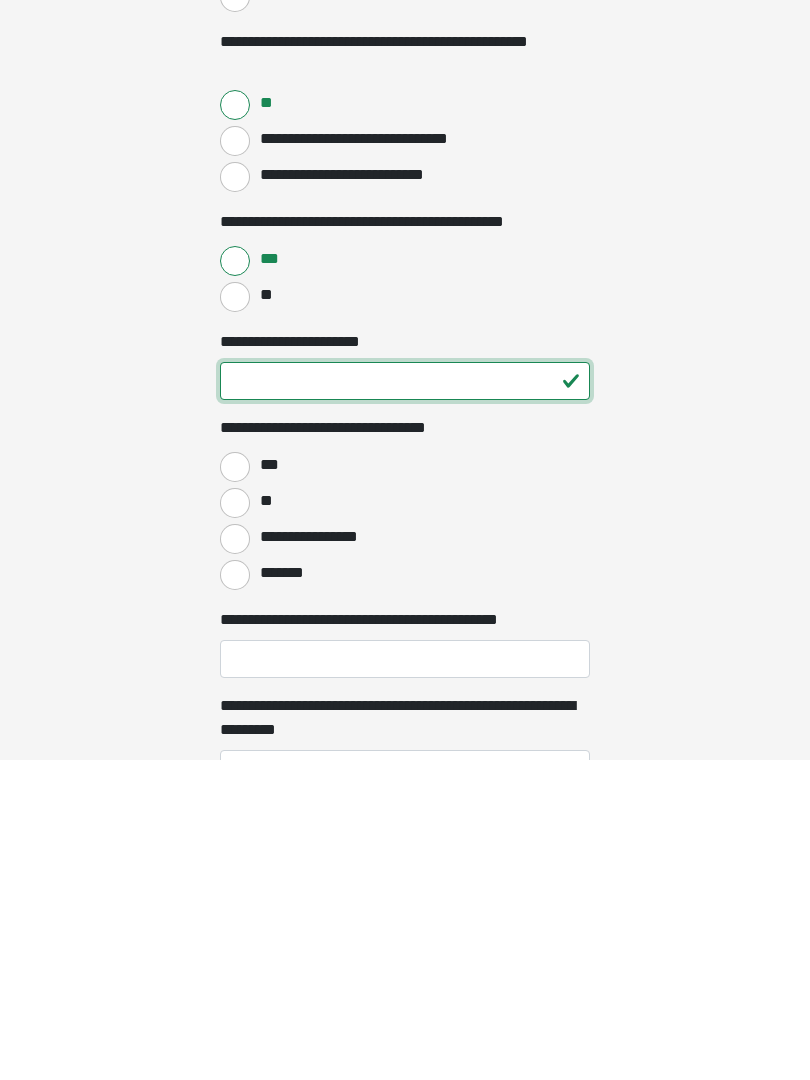 type on "**" 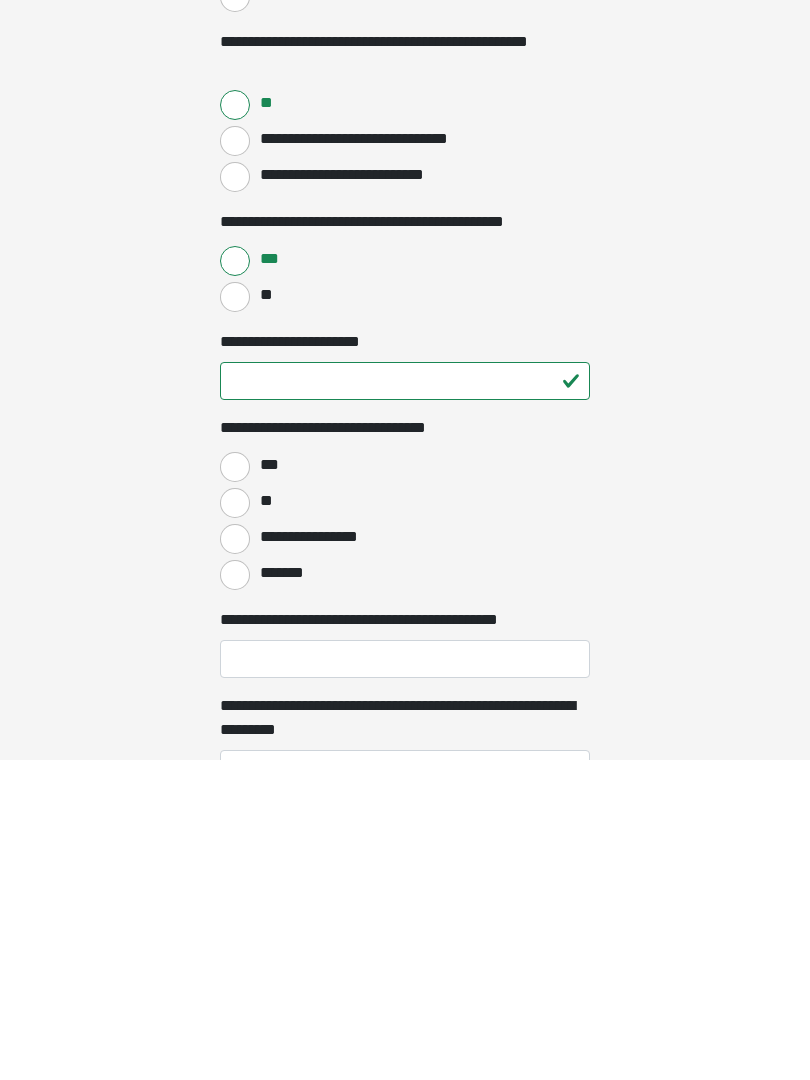 click on "**" at bounding box center (235, 823) 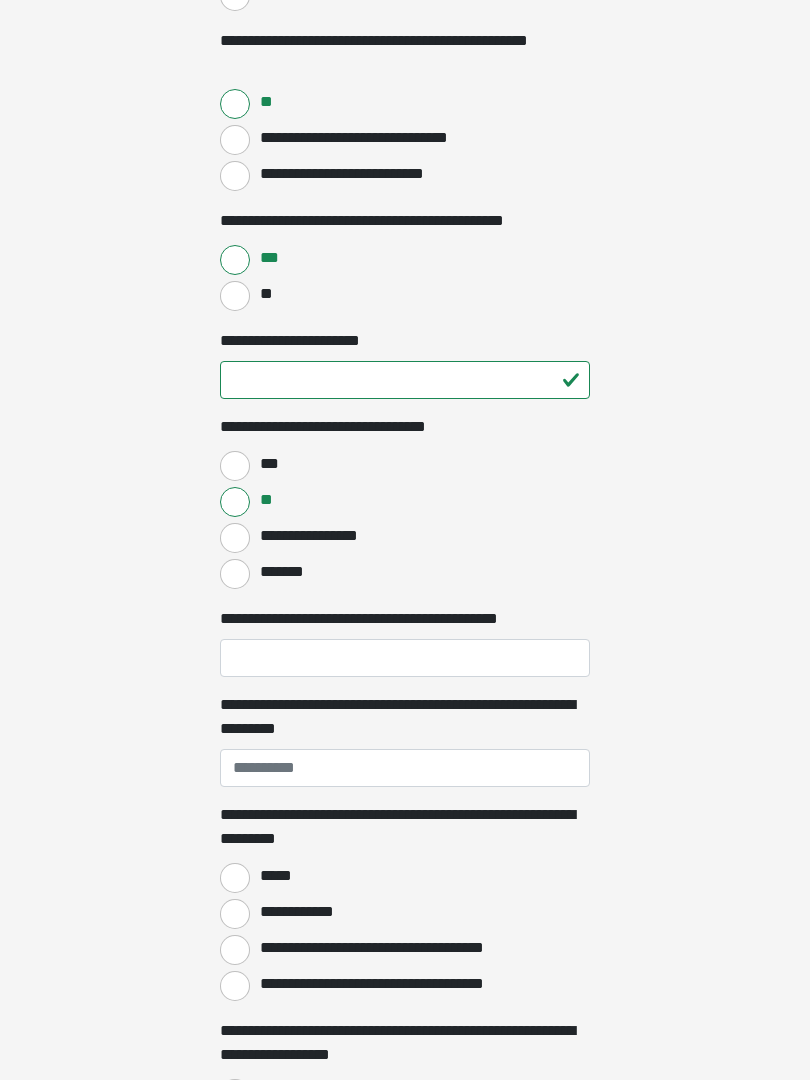 scroll, scrollTop: 1069, scrollLeft: 0, axis: vertical 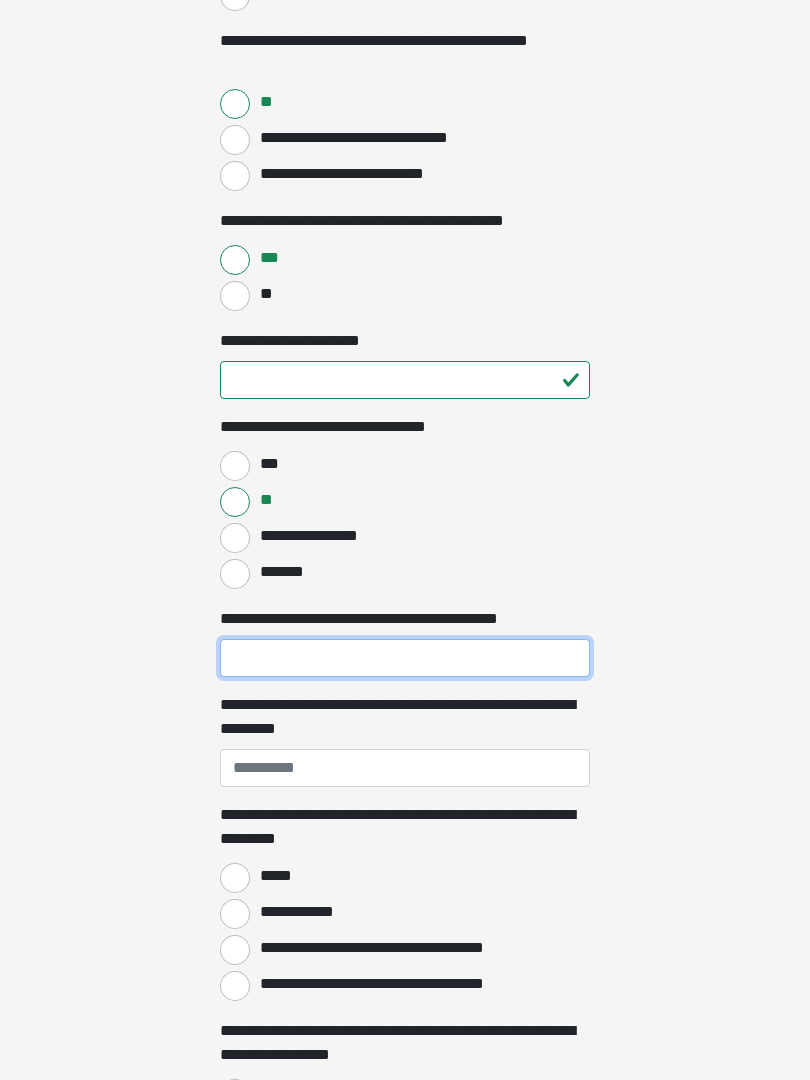 click on "**********" at bounding box center (405, 658) 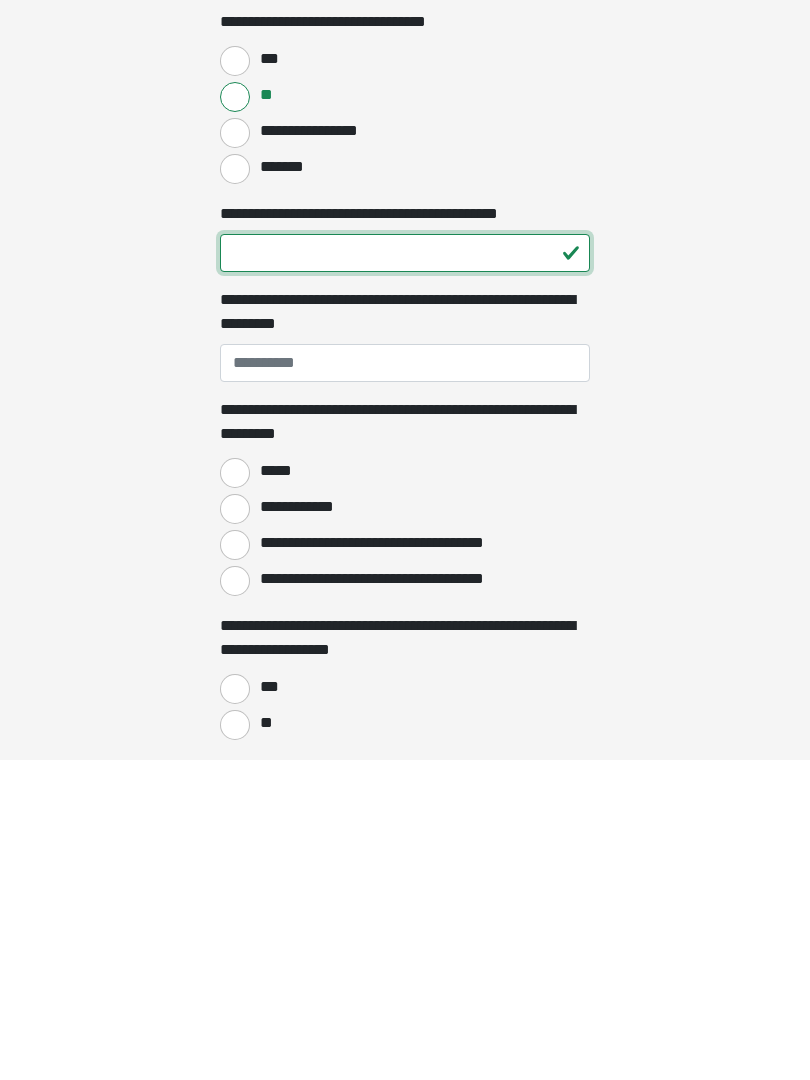 scroll, scrollTop: 1155, scrollLeft: 0, axis: vertical 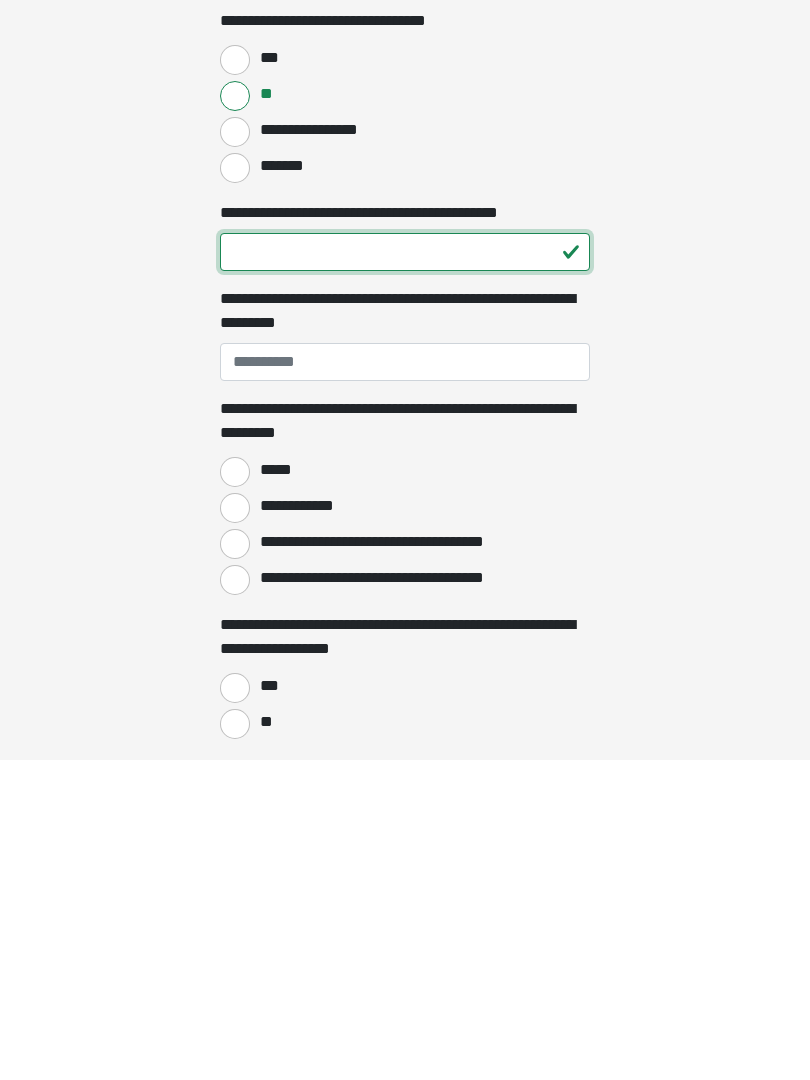 type on "**" 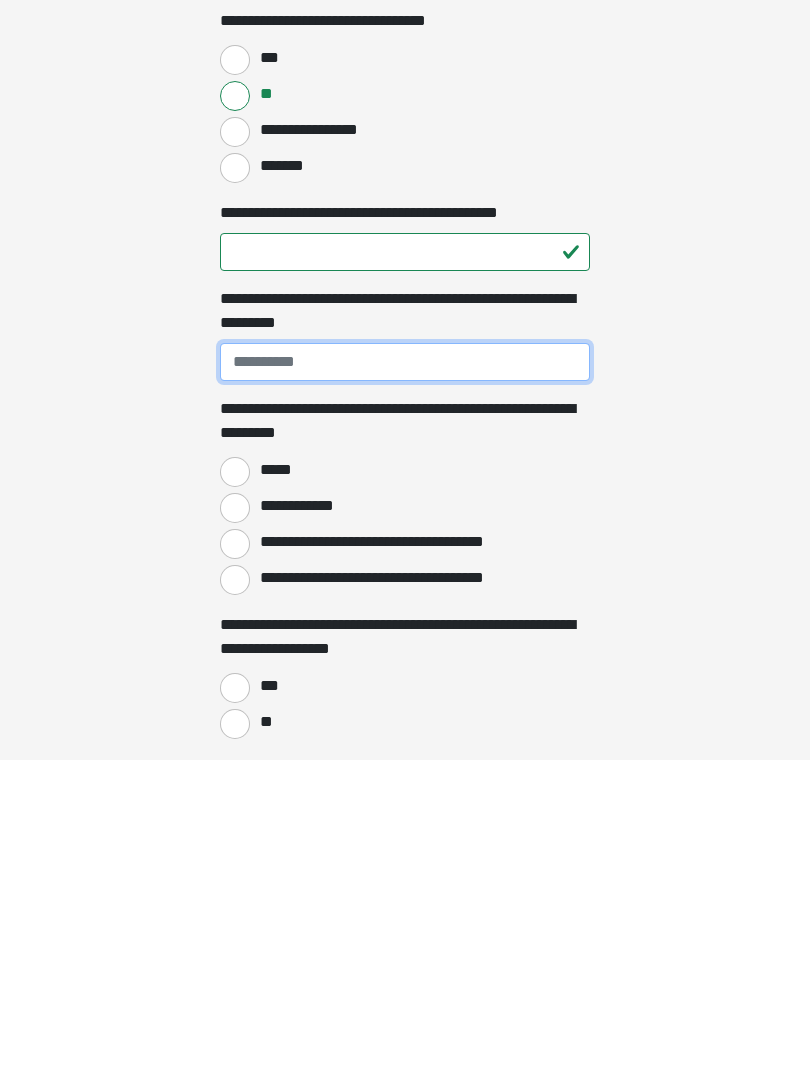 click on "**********" at bounding box center [405, 682] 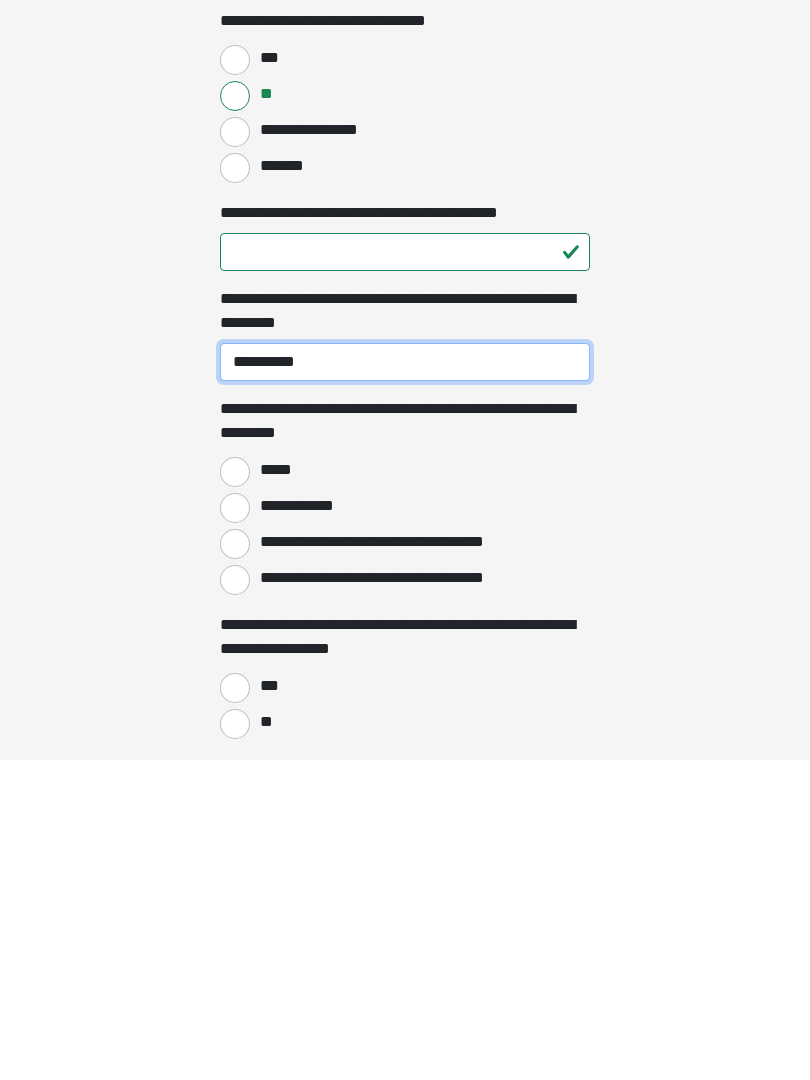 type on "**********" 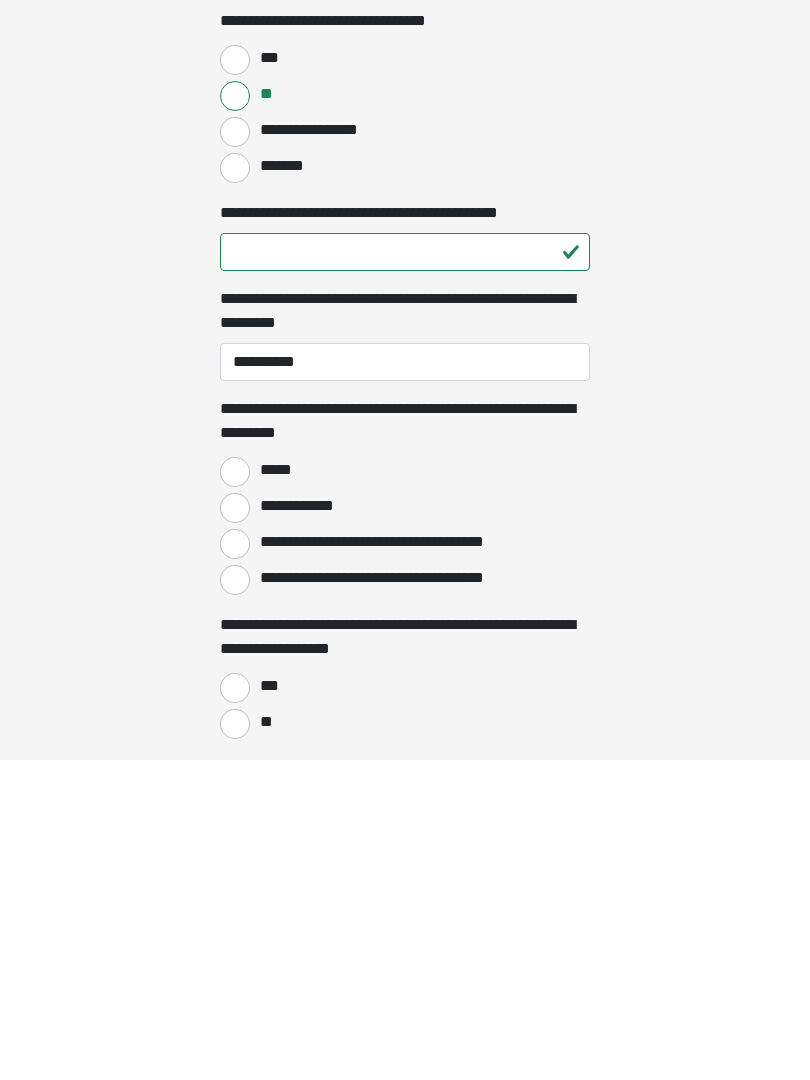 click on "*****" at bounding box center (235, 792) 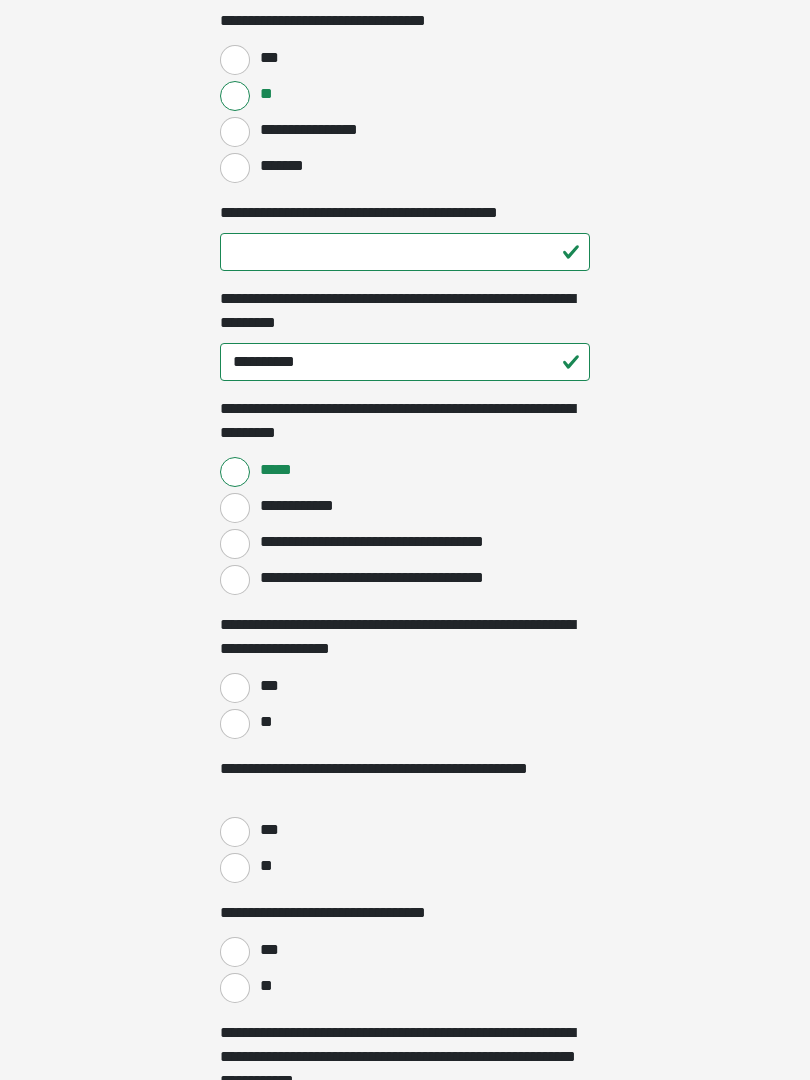 click on "***" at bounding box center [235, 688] 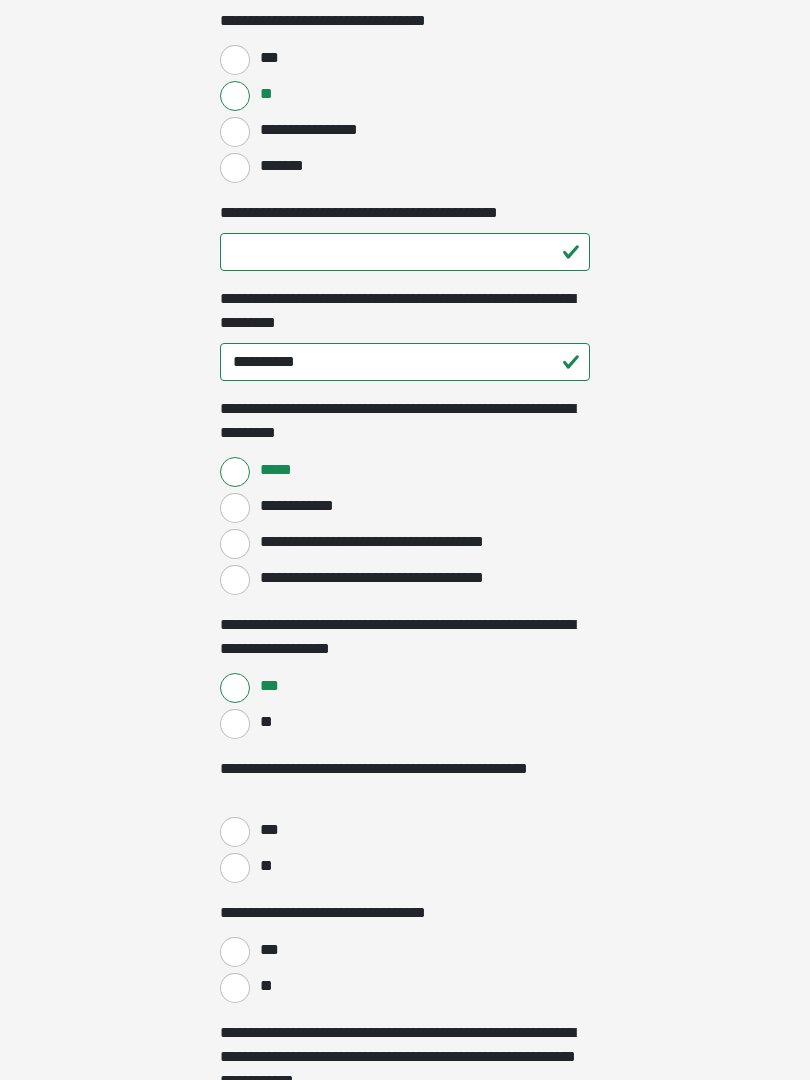 click on "**" at bounding box center (235, 868) 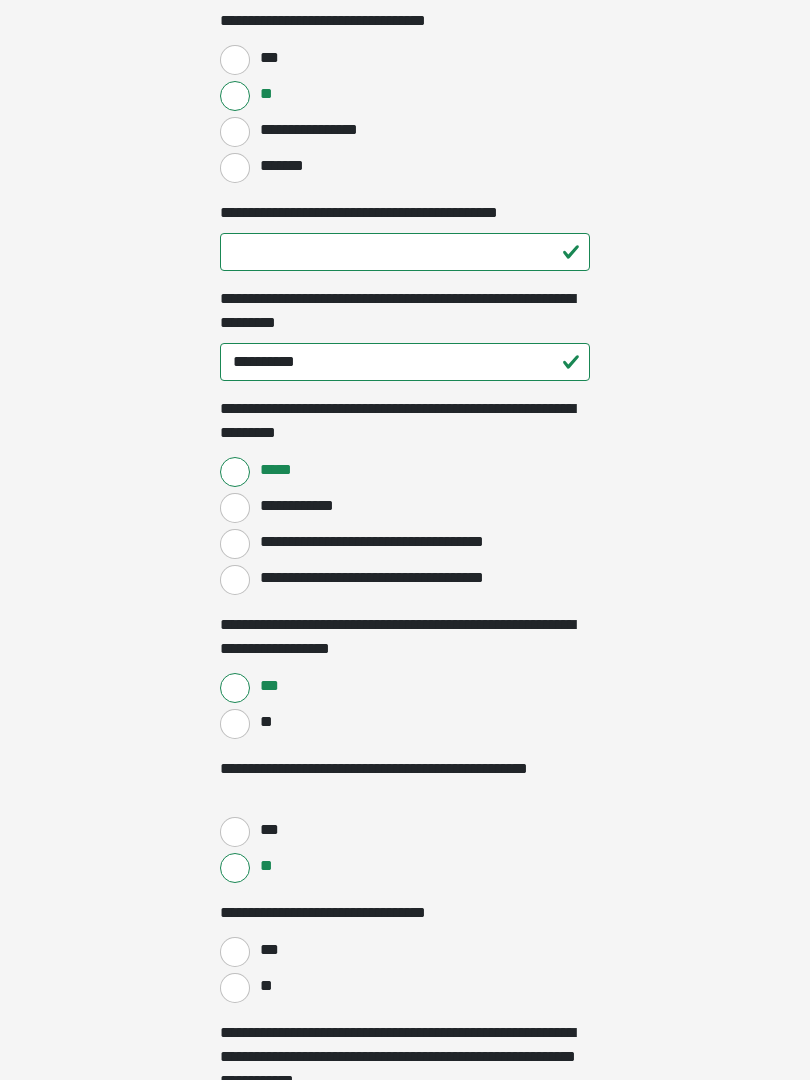 click on "**" at bounding box center [235, 988] 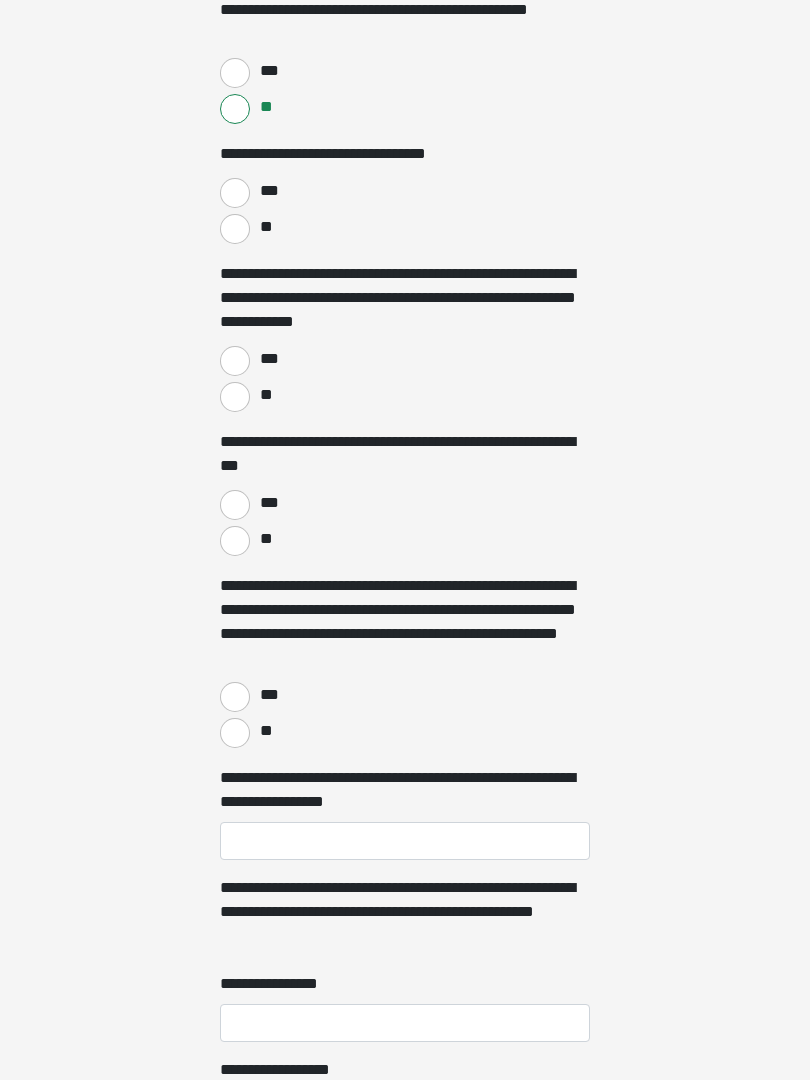 scroll, scrollTop: 2235, scrollLeft: 0, axis: vertical 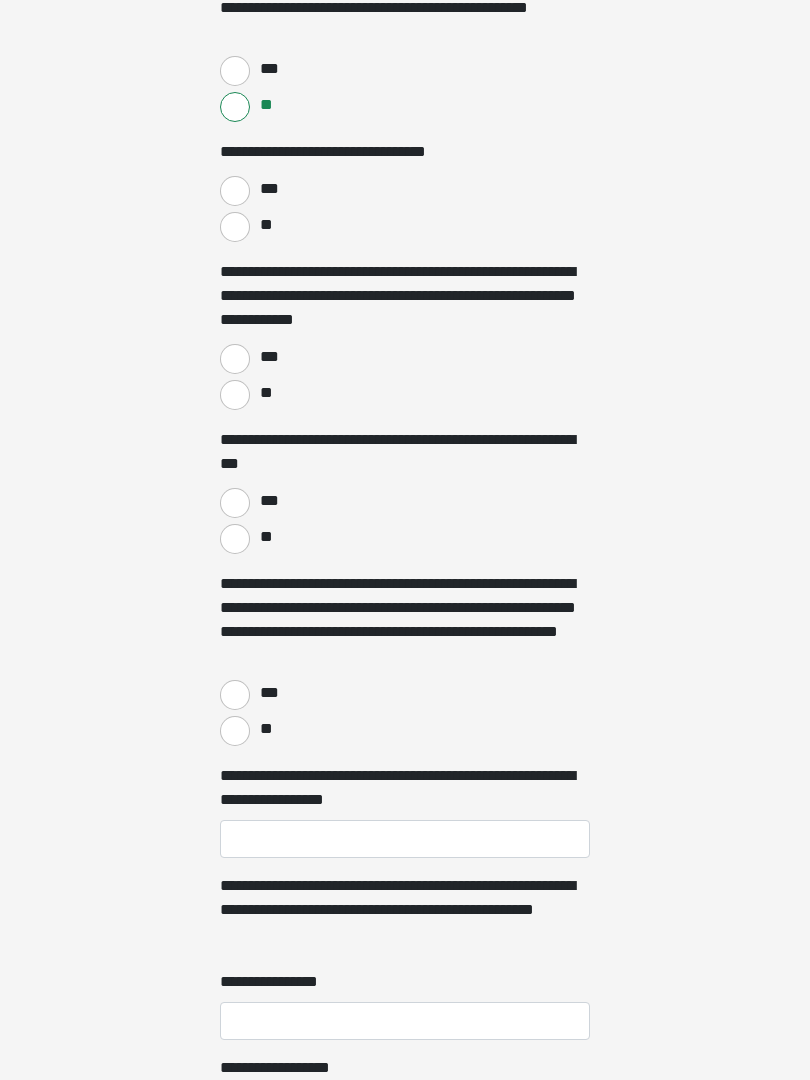 click on "**" at bounding box center [235, 396] 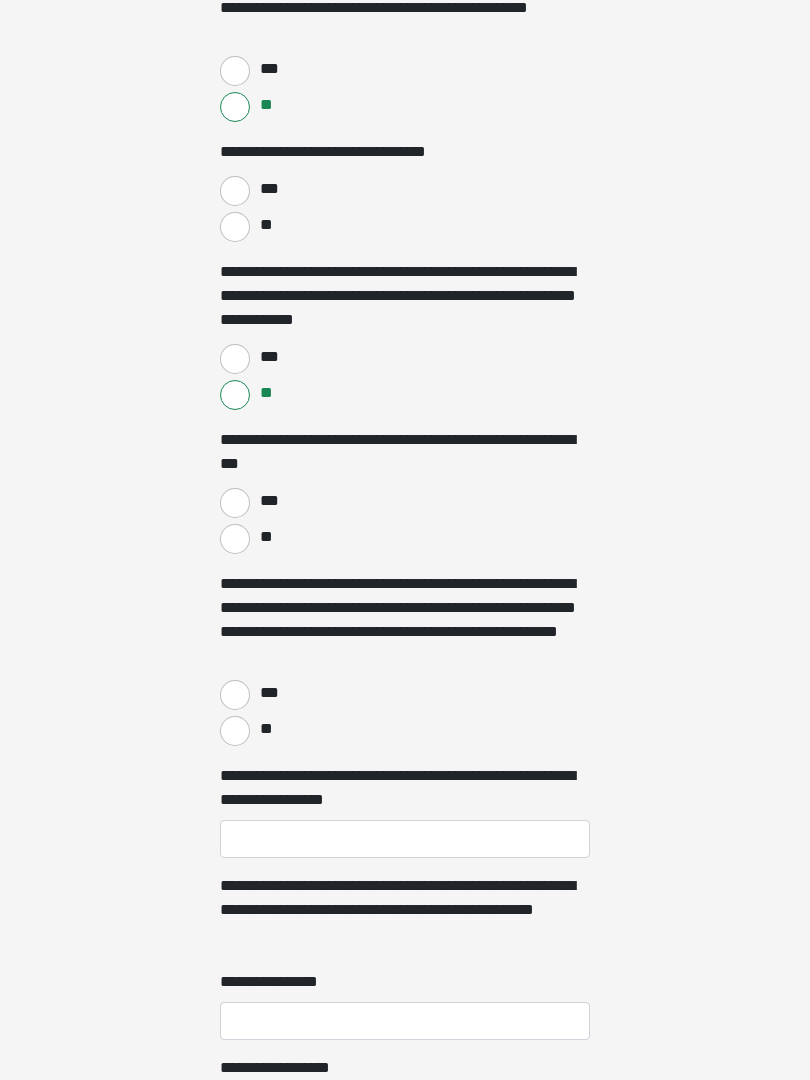 scroll, scrollTop: 2236, scrollLeft: 0, axis: vertical 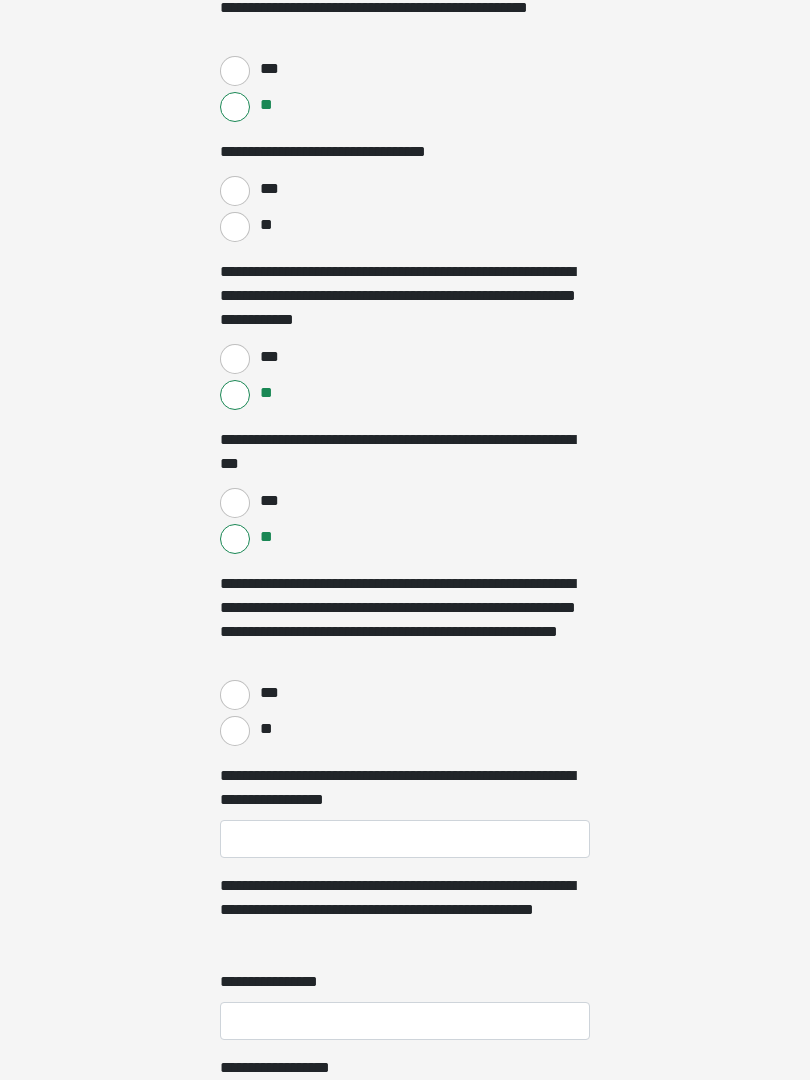 click on "**" at bounding box center (235, 731) 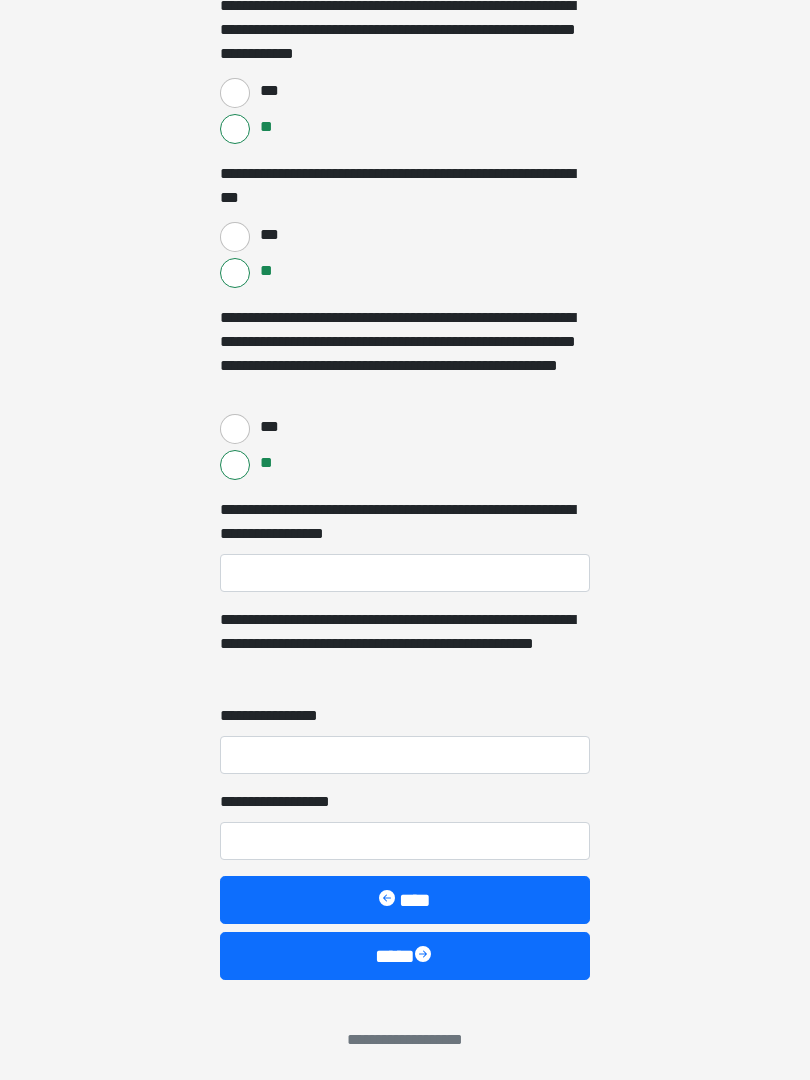 scroll, scrollTop: 2505, scrollLeft: 0, axis: vertical 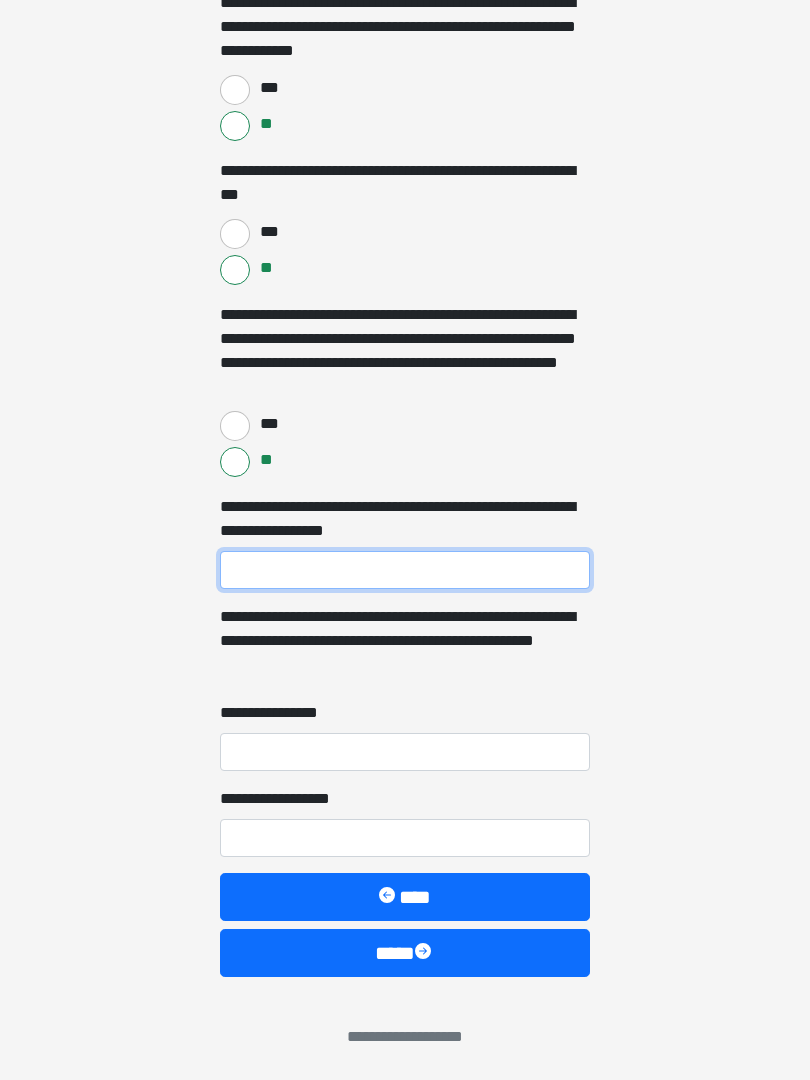 click on "**********" at bounding box center [405, 570] 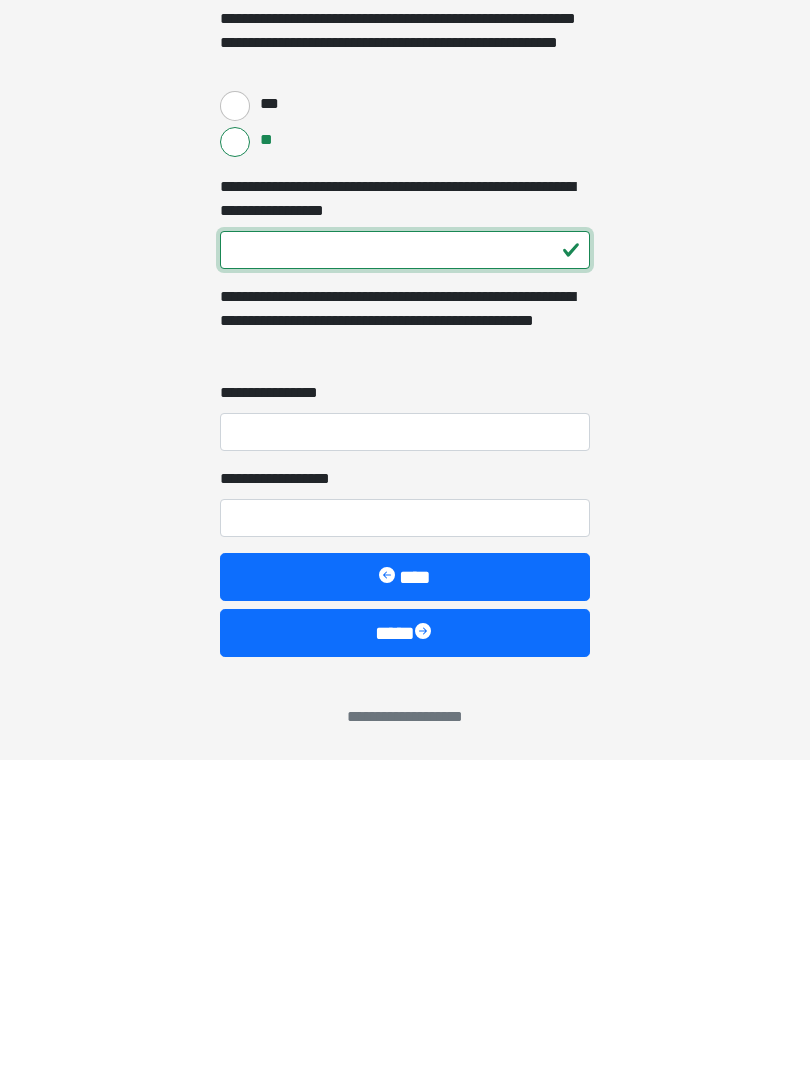 type on "***" 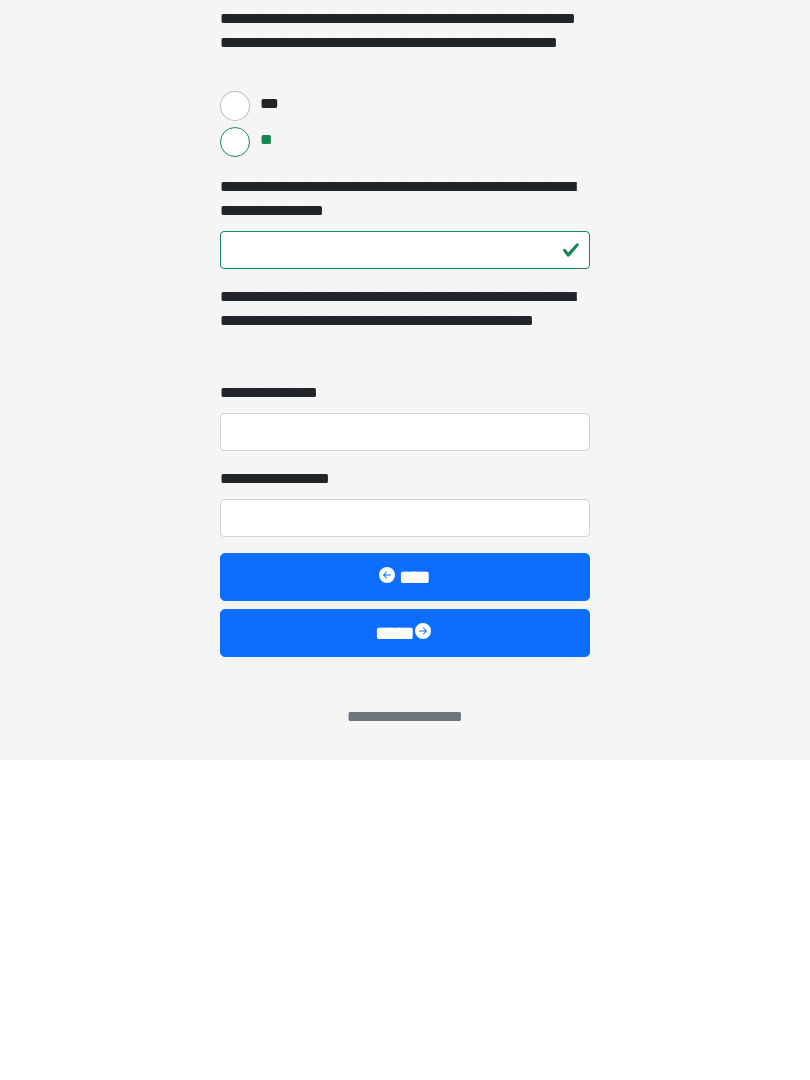 click on "**********" at bounding box center [405, 752] 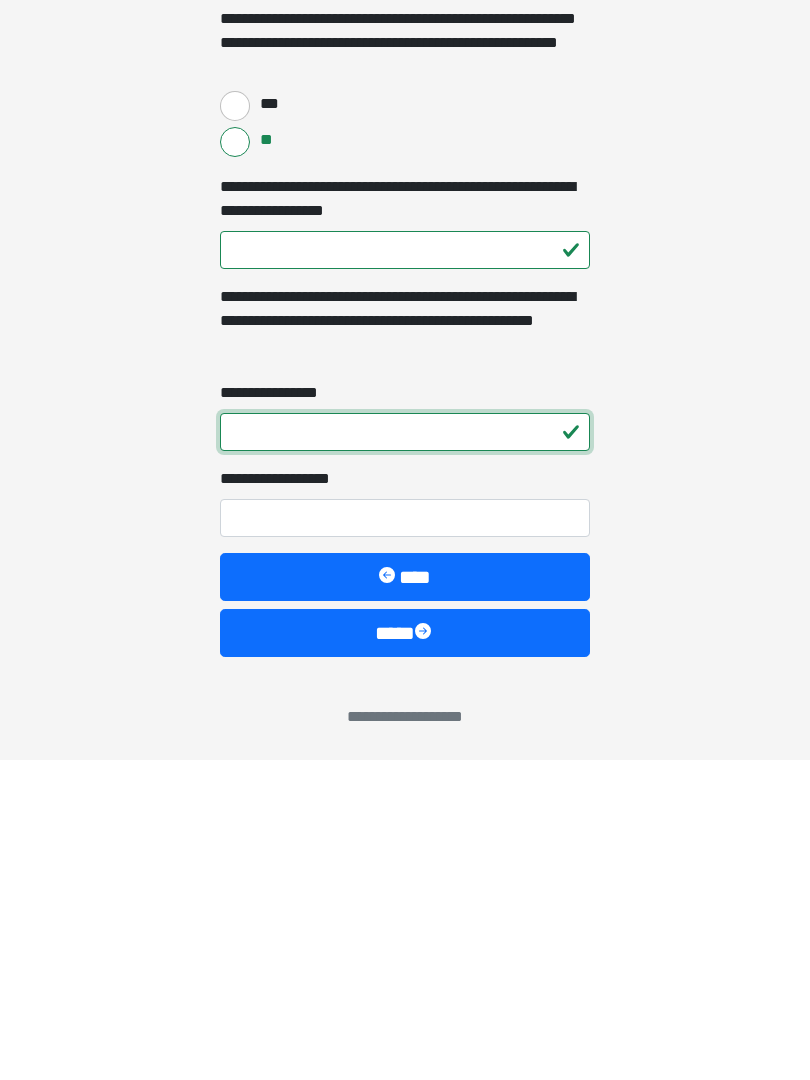 type on "*" 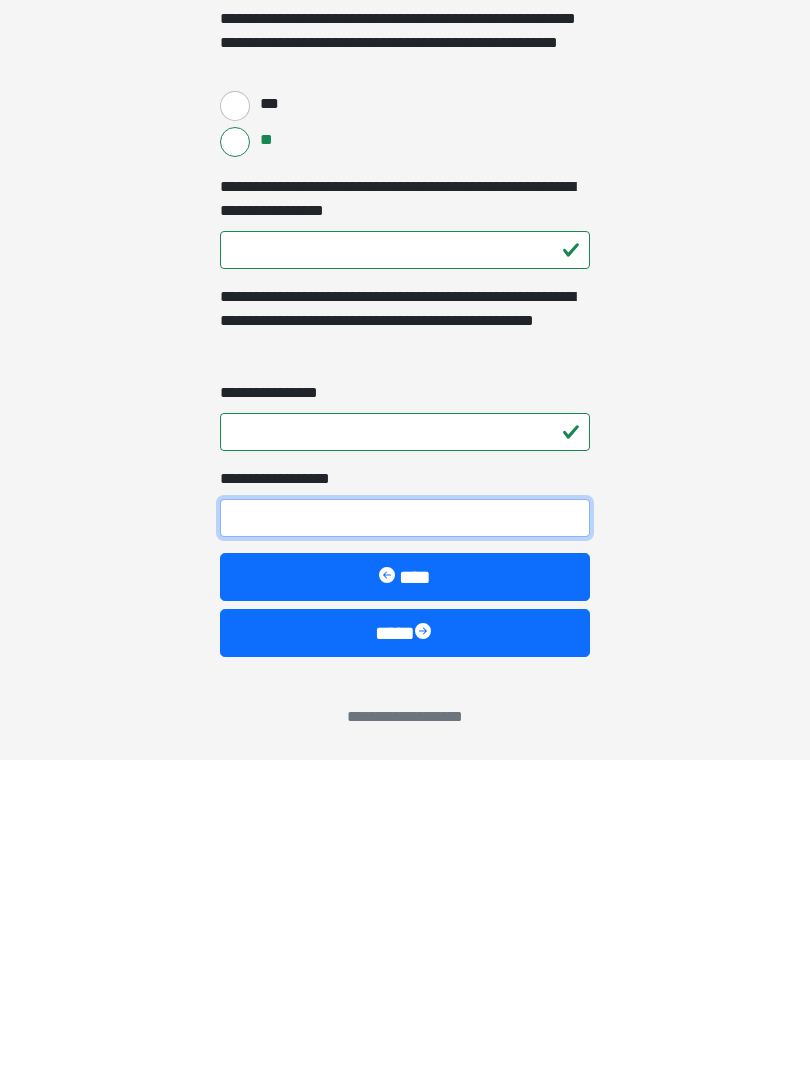 click on "**********" at bounding box center (405, 838) 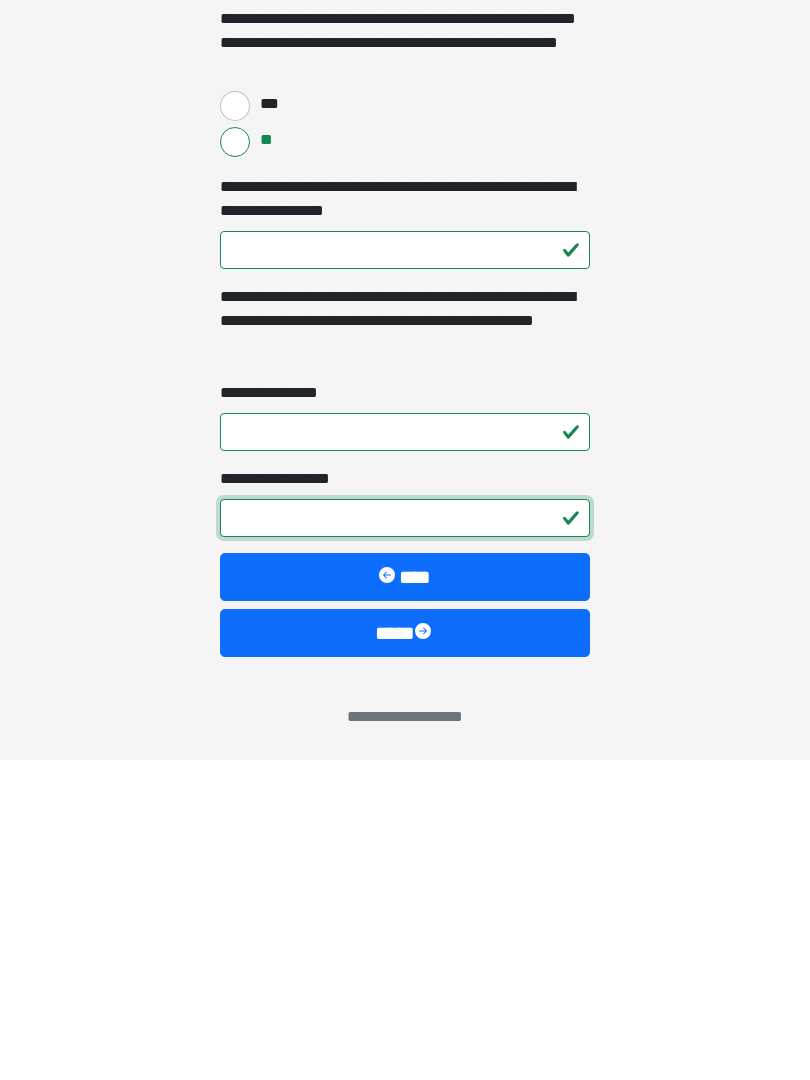 type on "**" 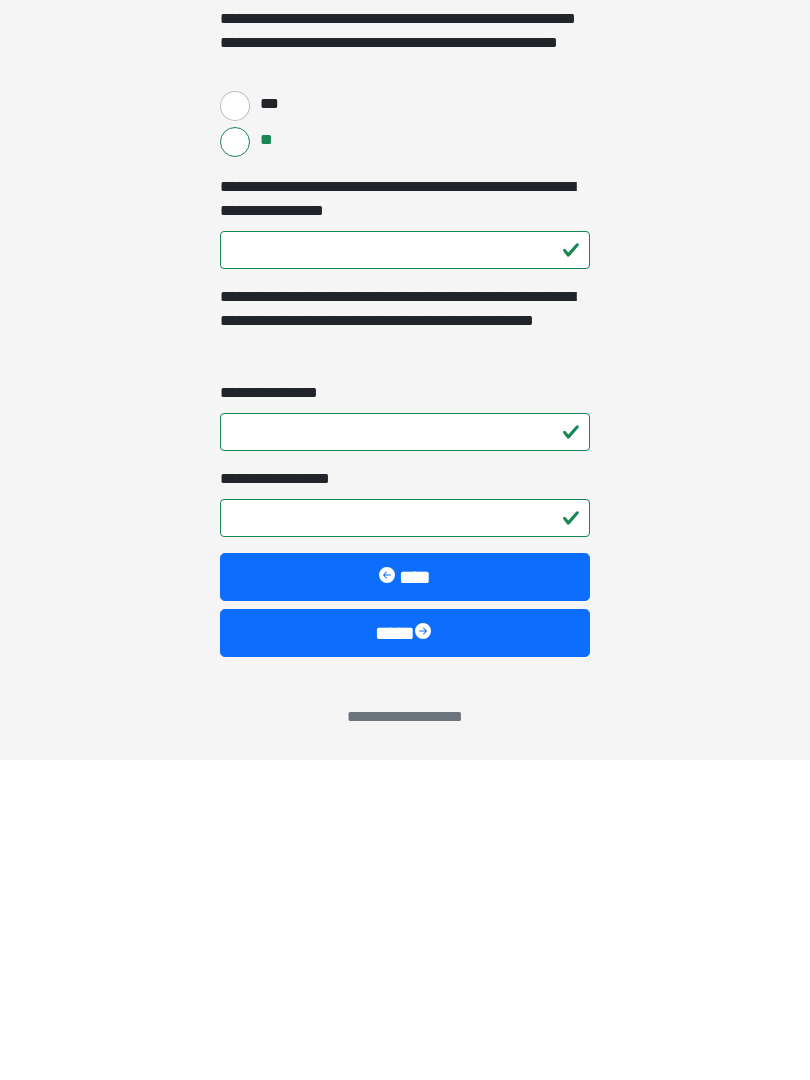 click on "****" at bounding box center (405, 953) 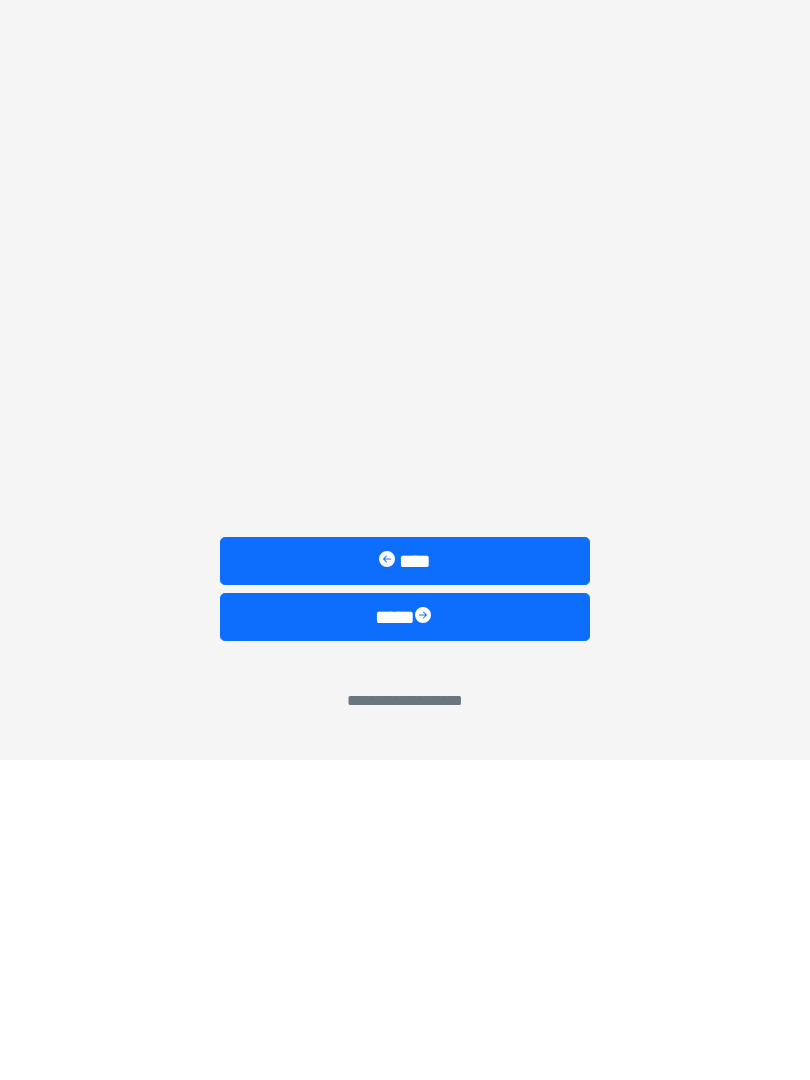 scroll, scrollTop: 0, scrollLeft: 0, axis: both 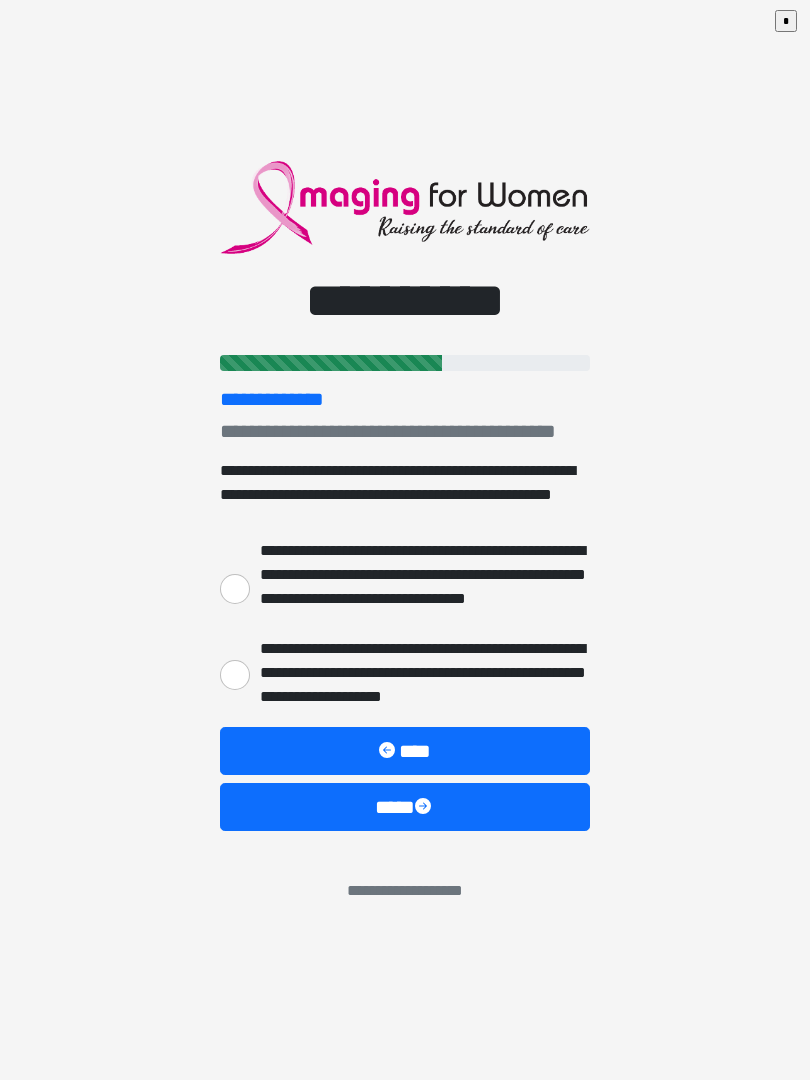 click on "**********" at bounding box center [235, 675] 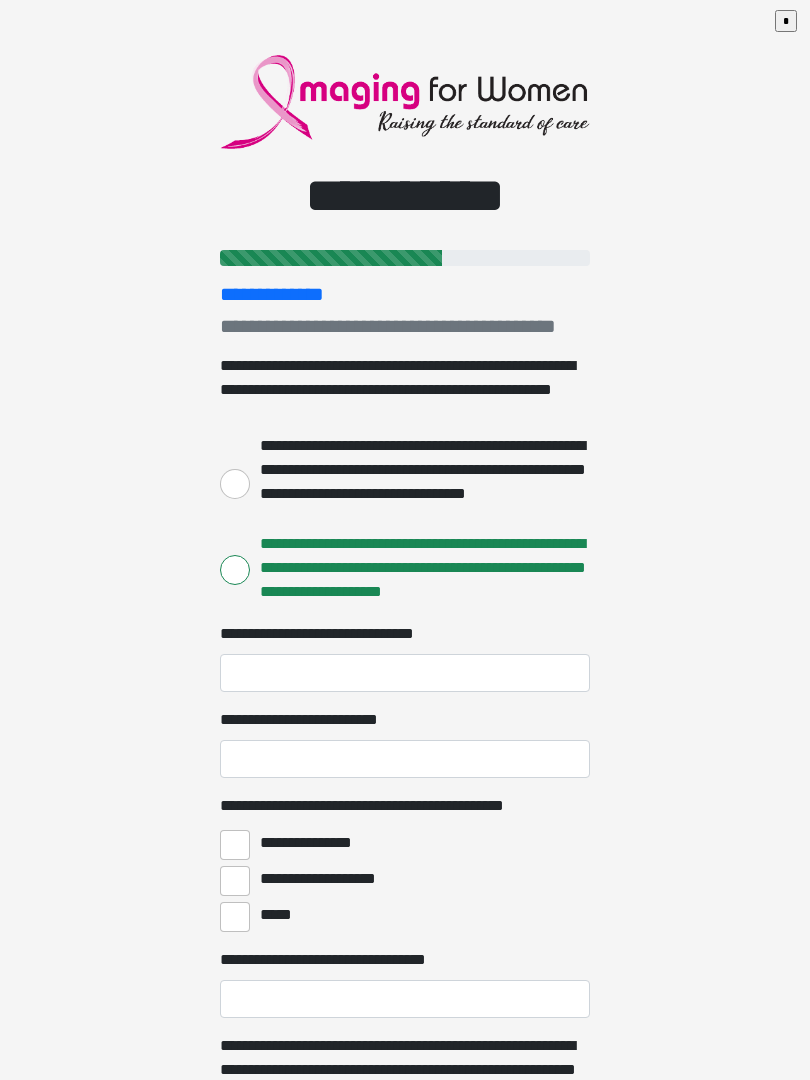 click on "**********" at bounding box center [235, 484] 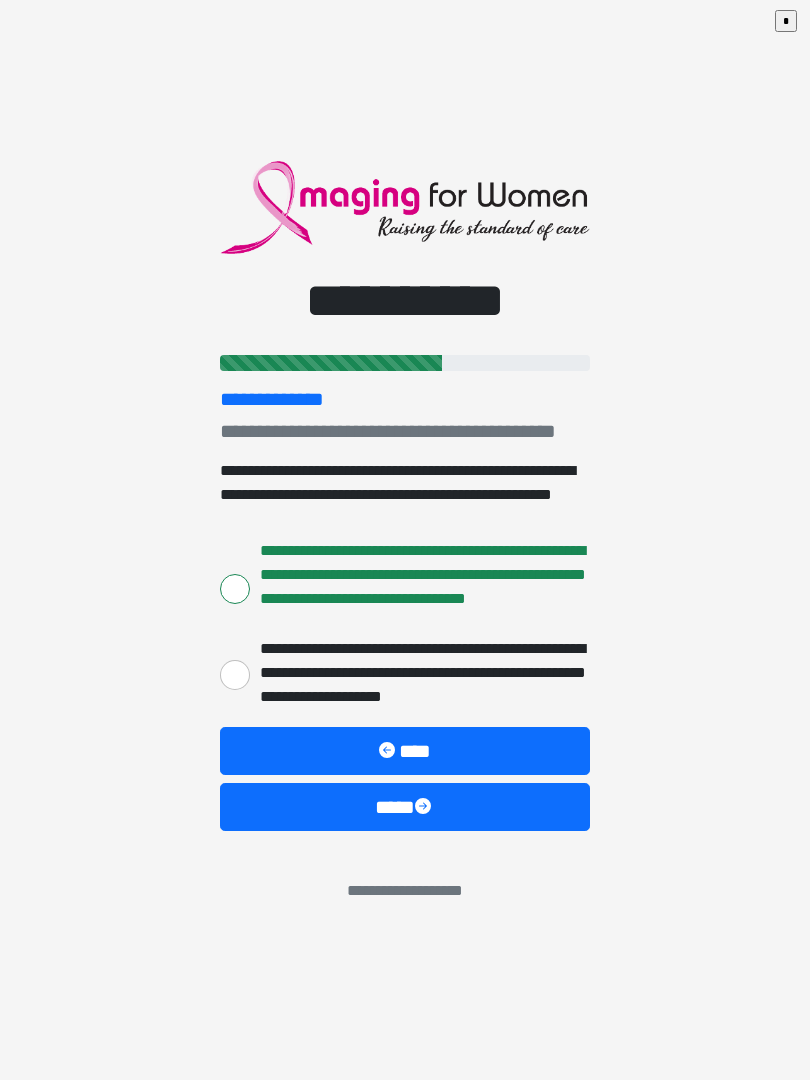 click on "****" at bounding box center (405, 807) 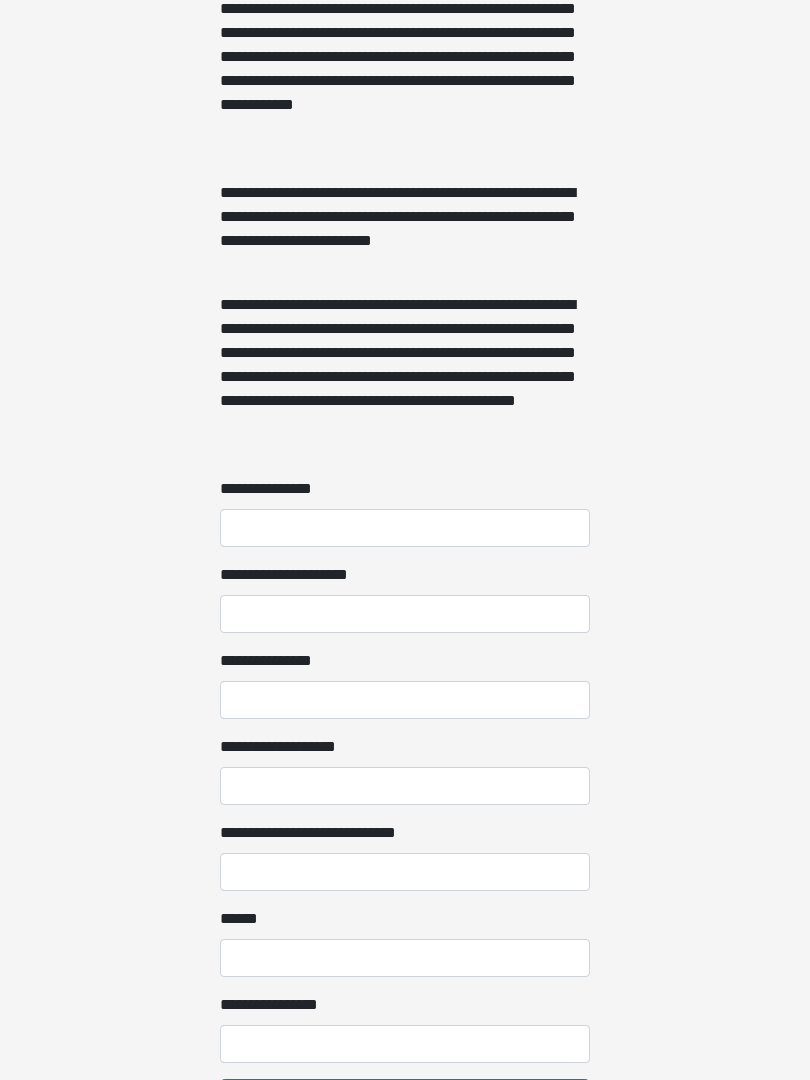 scroll, scrollTop: 1261, scrollLeft: 0, axis: vertical 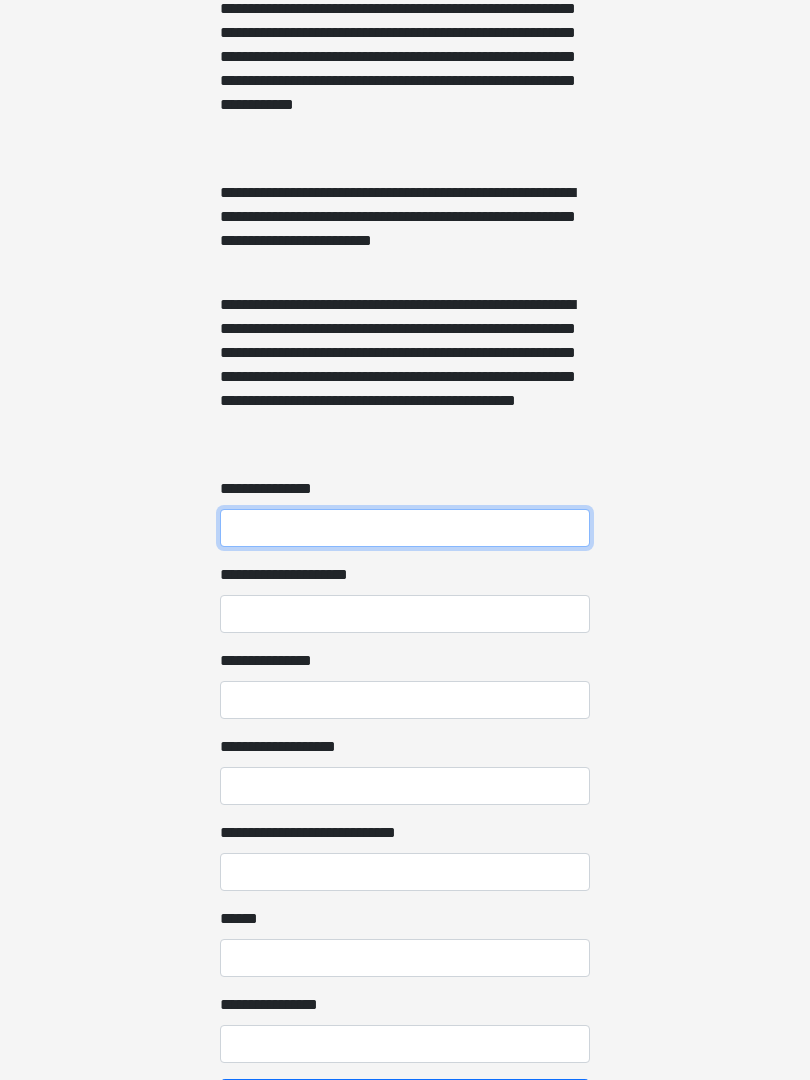 click on "**********" at bounding box center (405, 528) 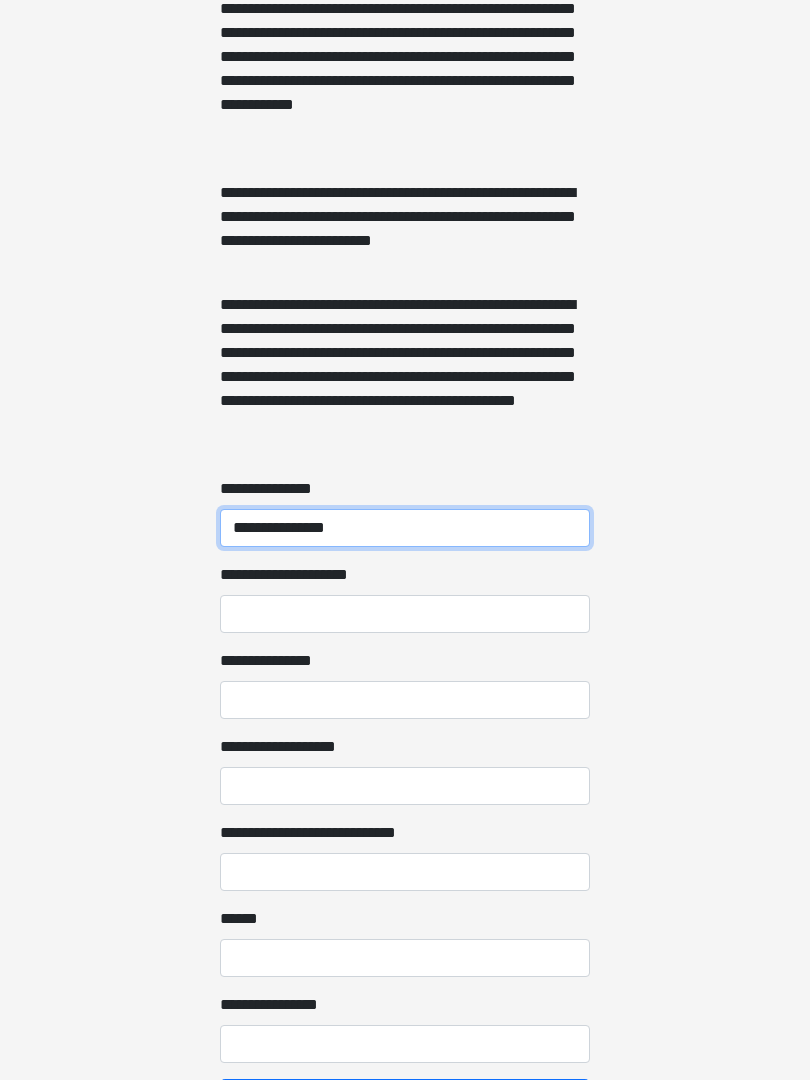 type on "**********" 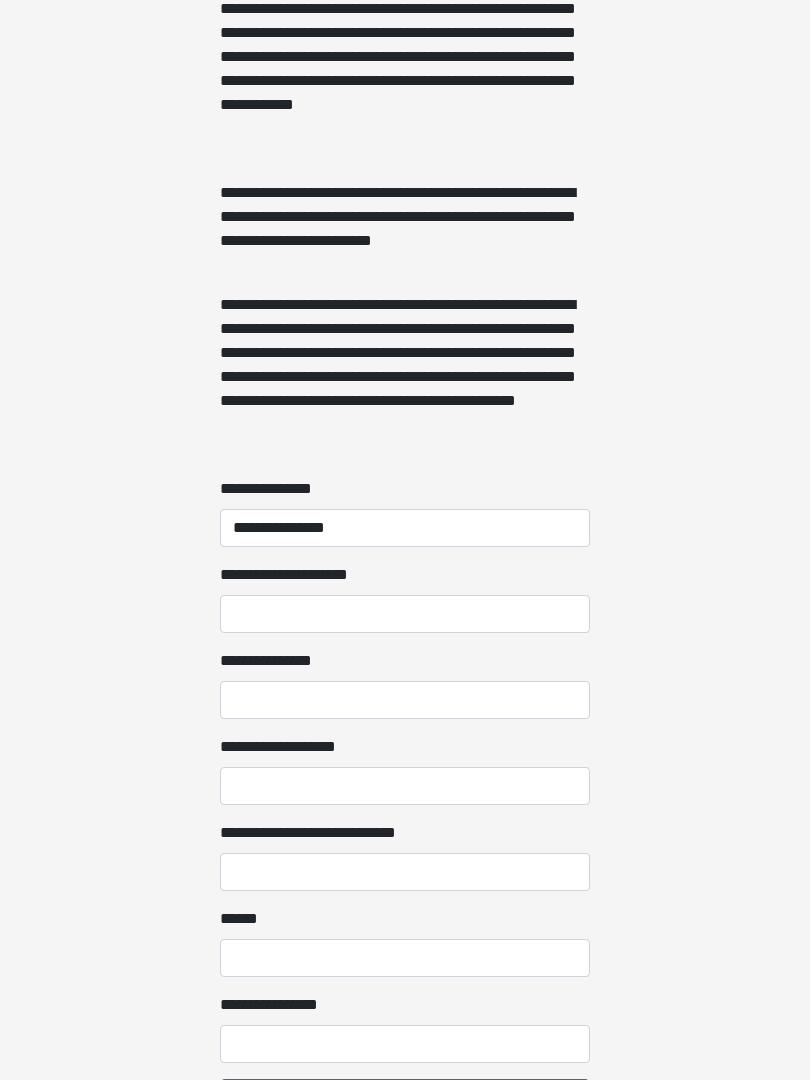 click on "**********" at bounding box center [405, 614] 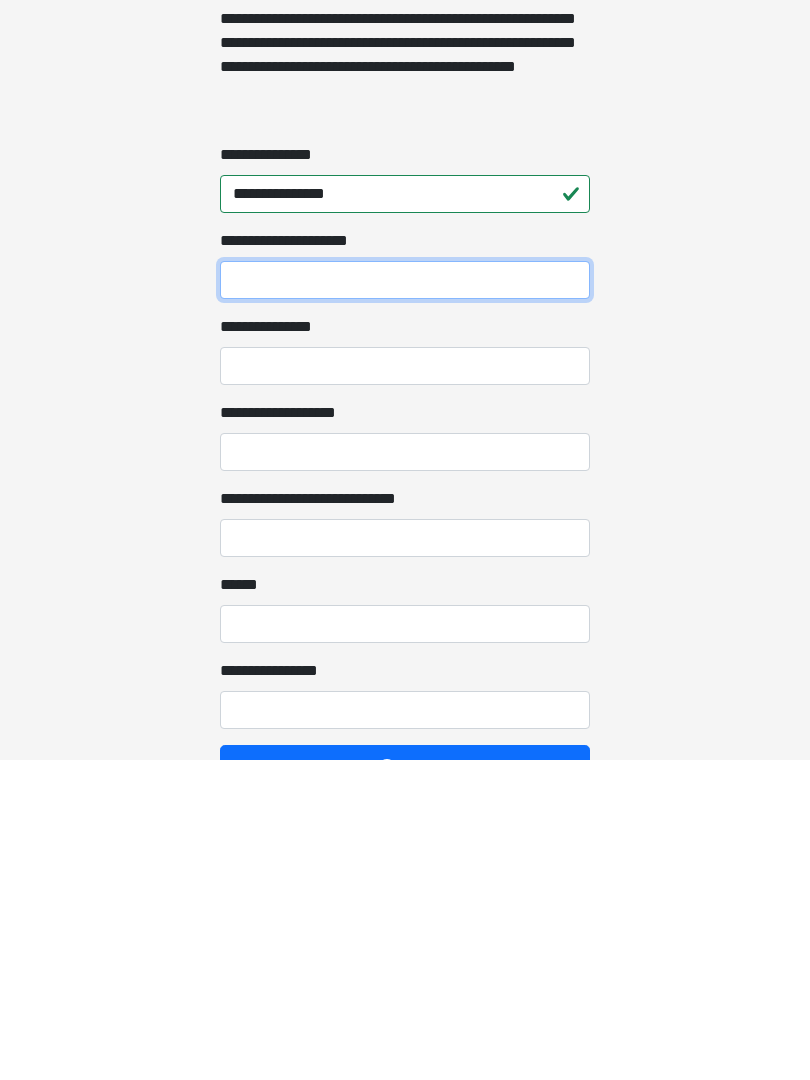 scroll, scrollTop: 1276, scrollLeft: 0, axis: vertical 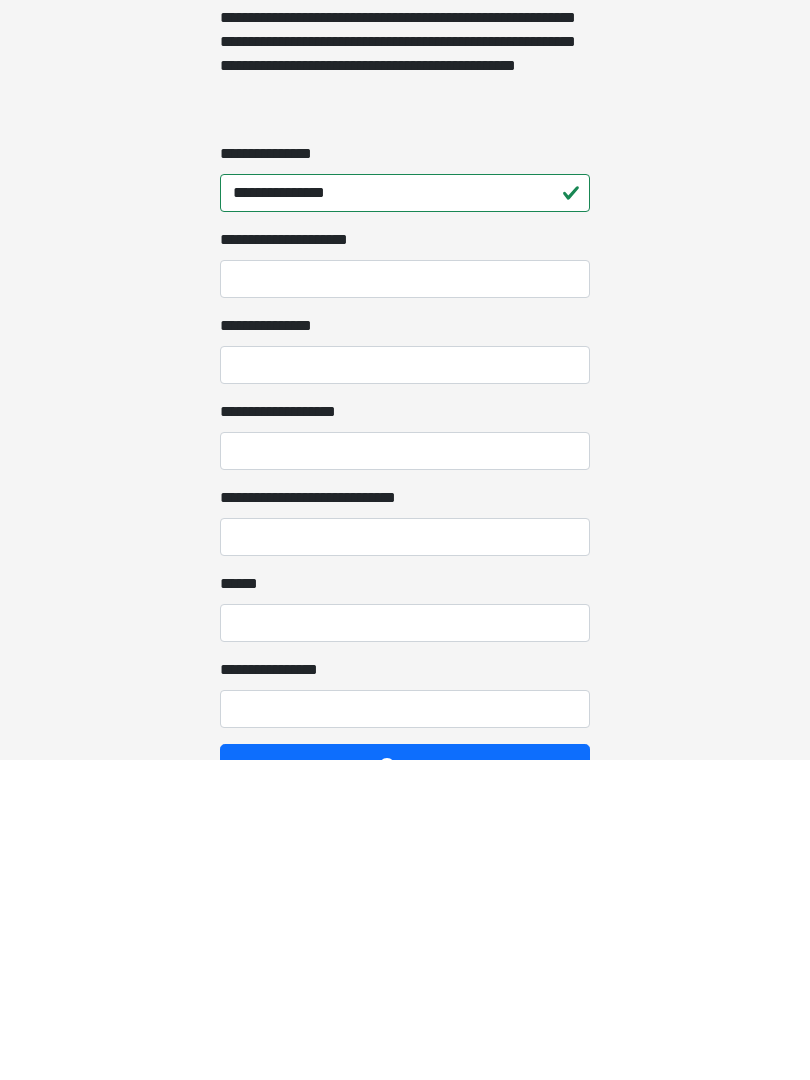 click on "**********" at bounding box center [405, 685] 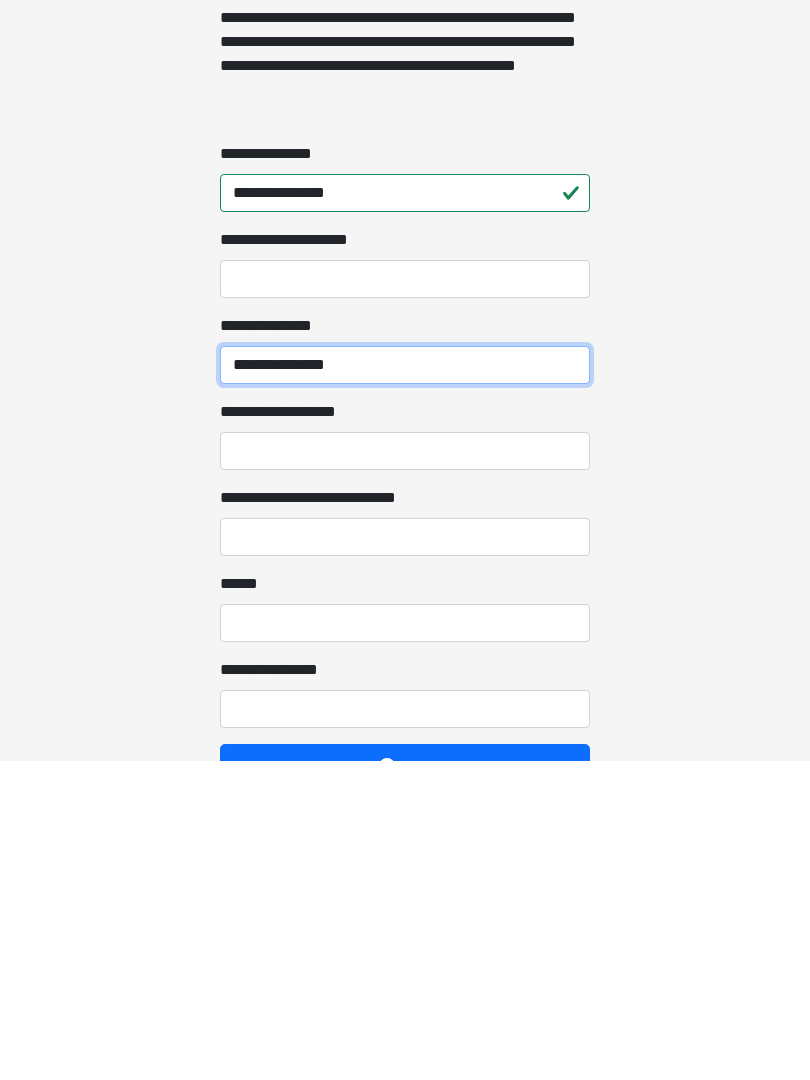 type on "**********" 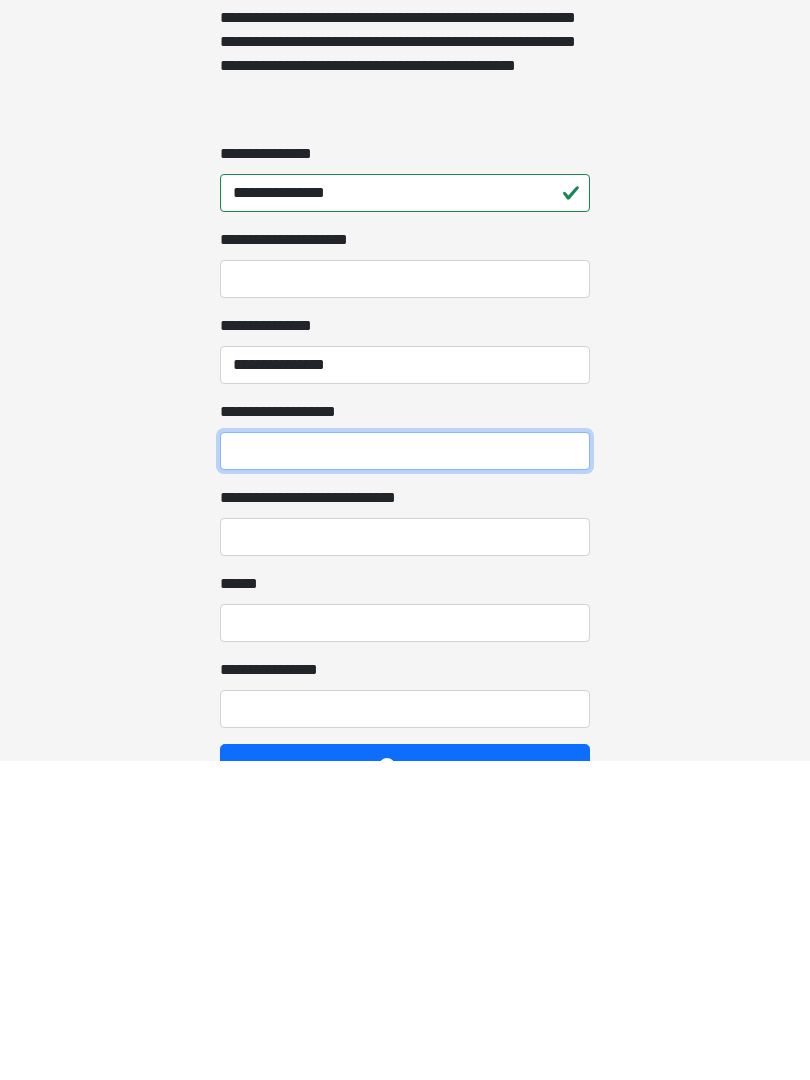 click on "**********" at bounding box center [405, 771] 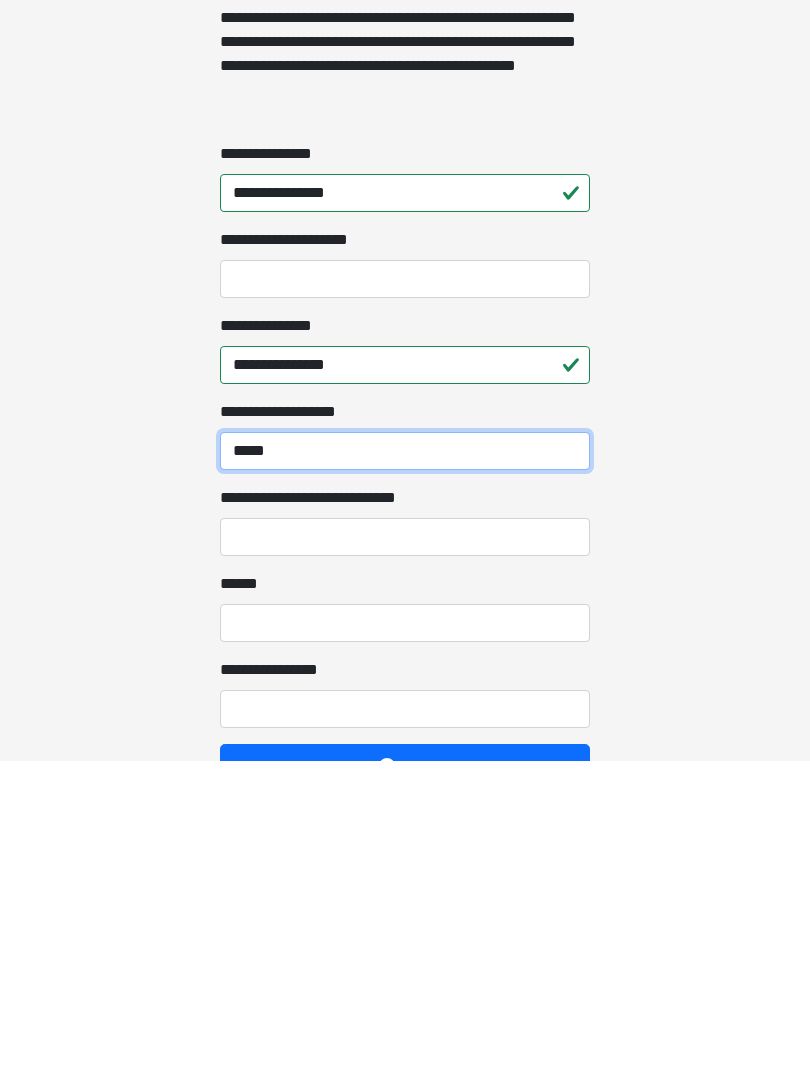 type on "*****" 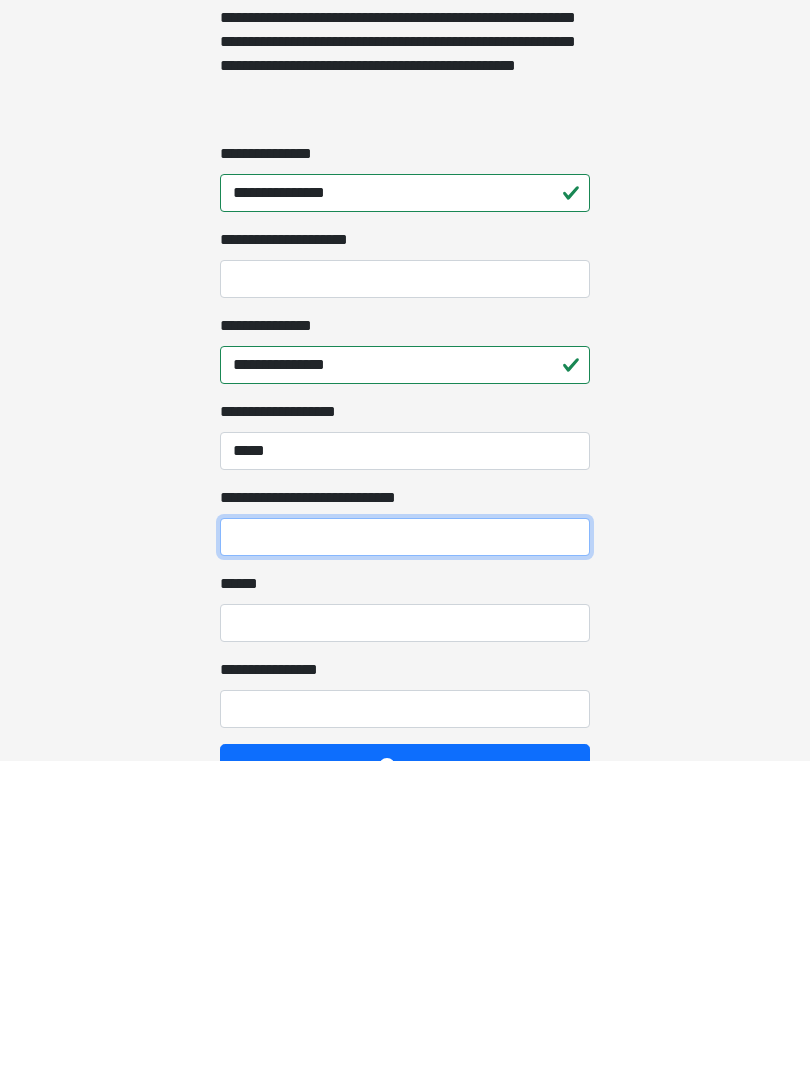 click on "**********" at bounding box center [405, 857] 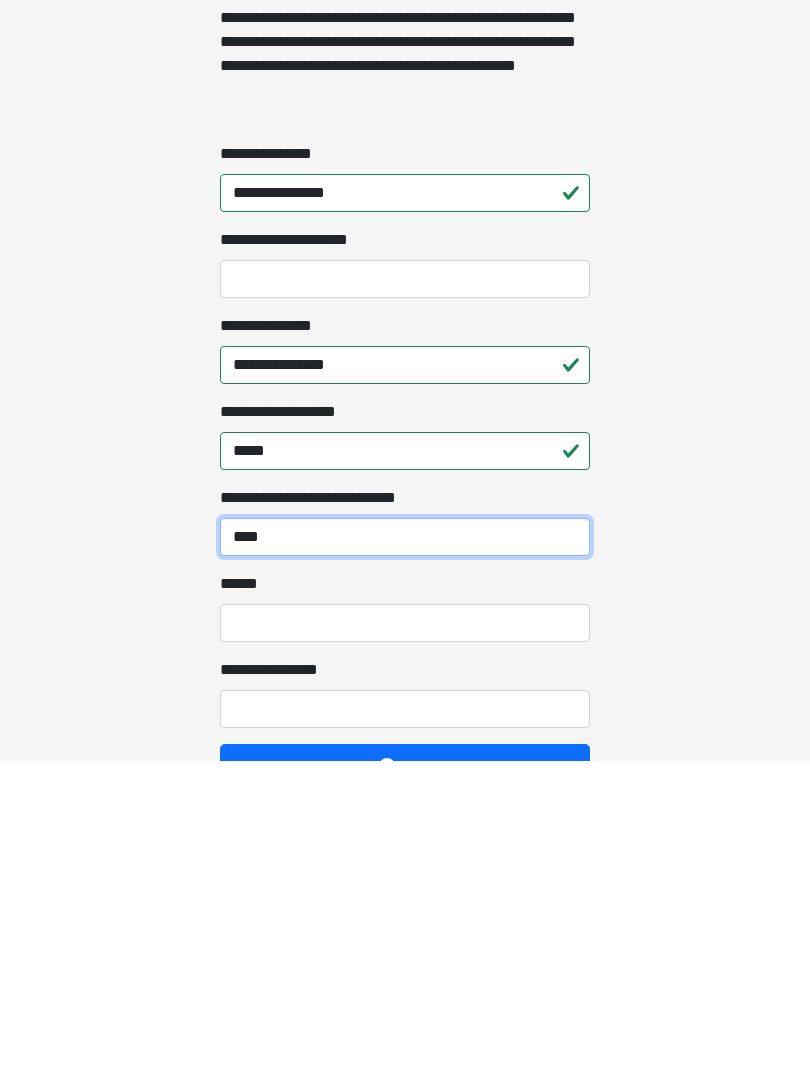 type on "****" 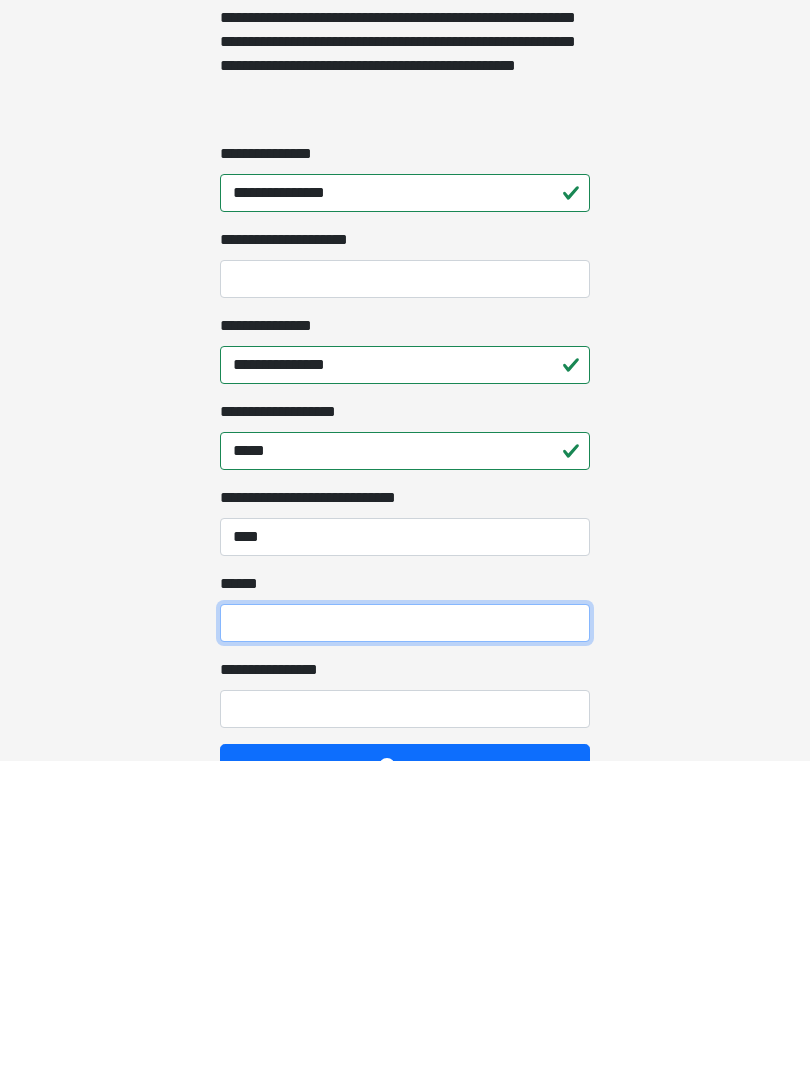 click on "**** *" at bounding box center (405, 943) 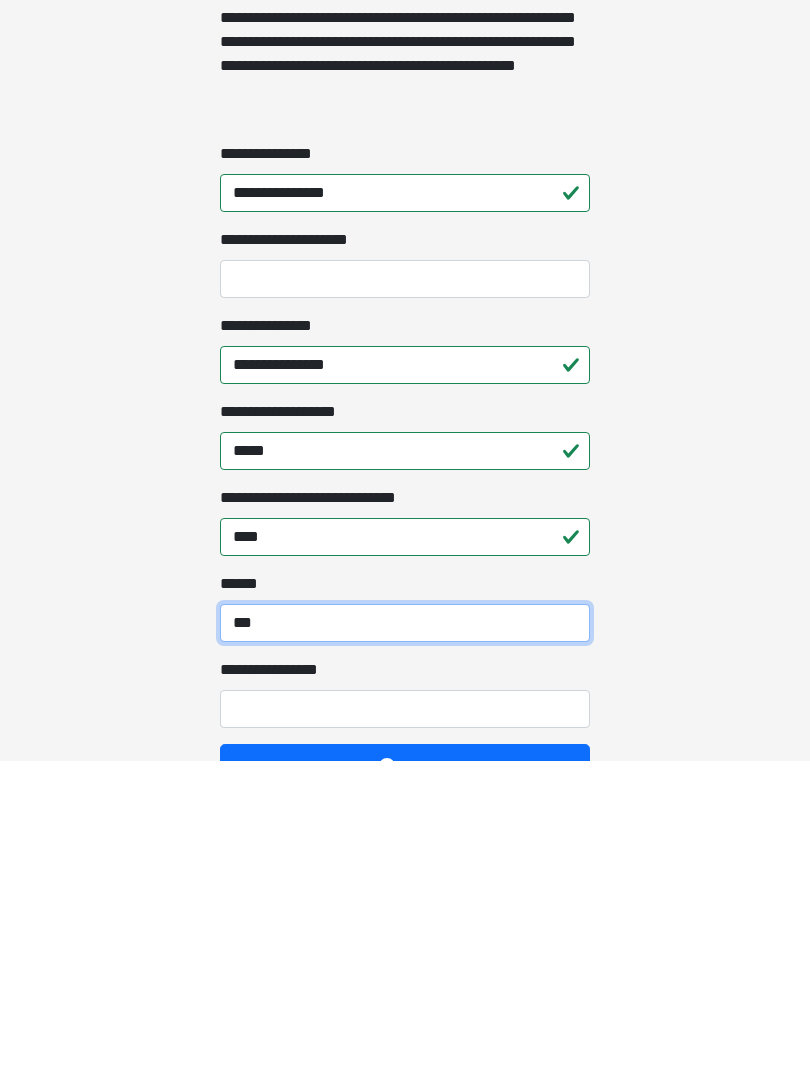 type on "***" 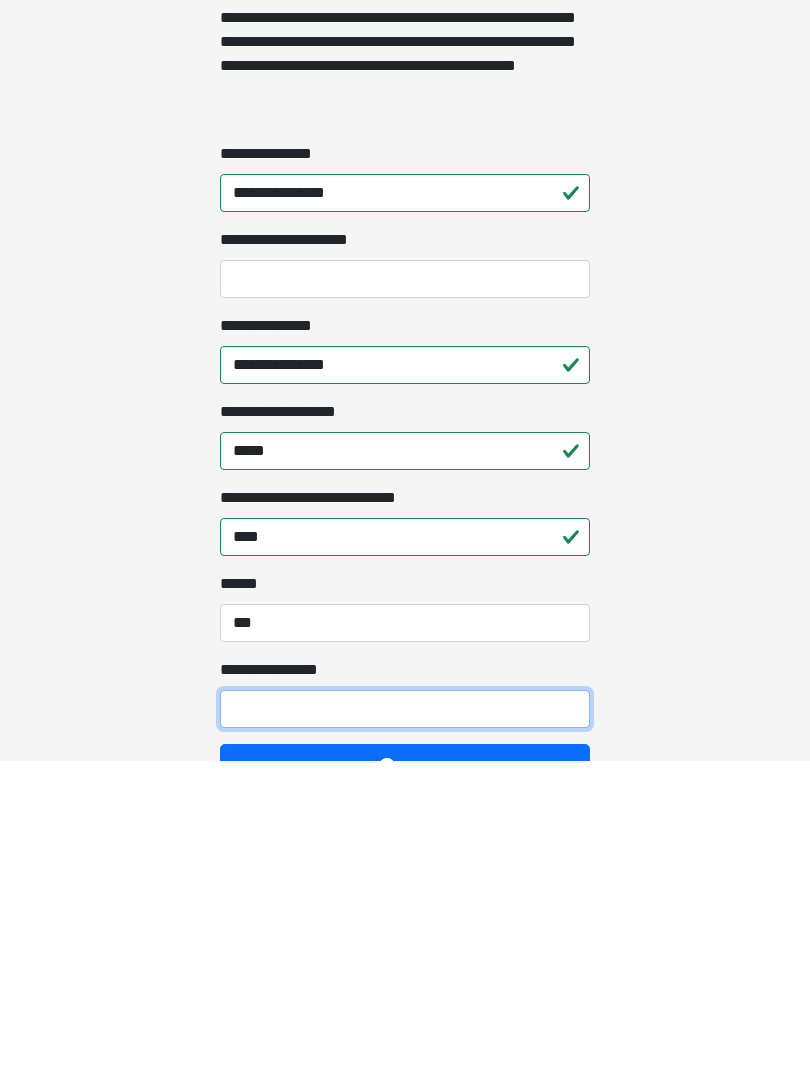 click on "**********" at bounding box center [405, 1029] 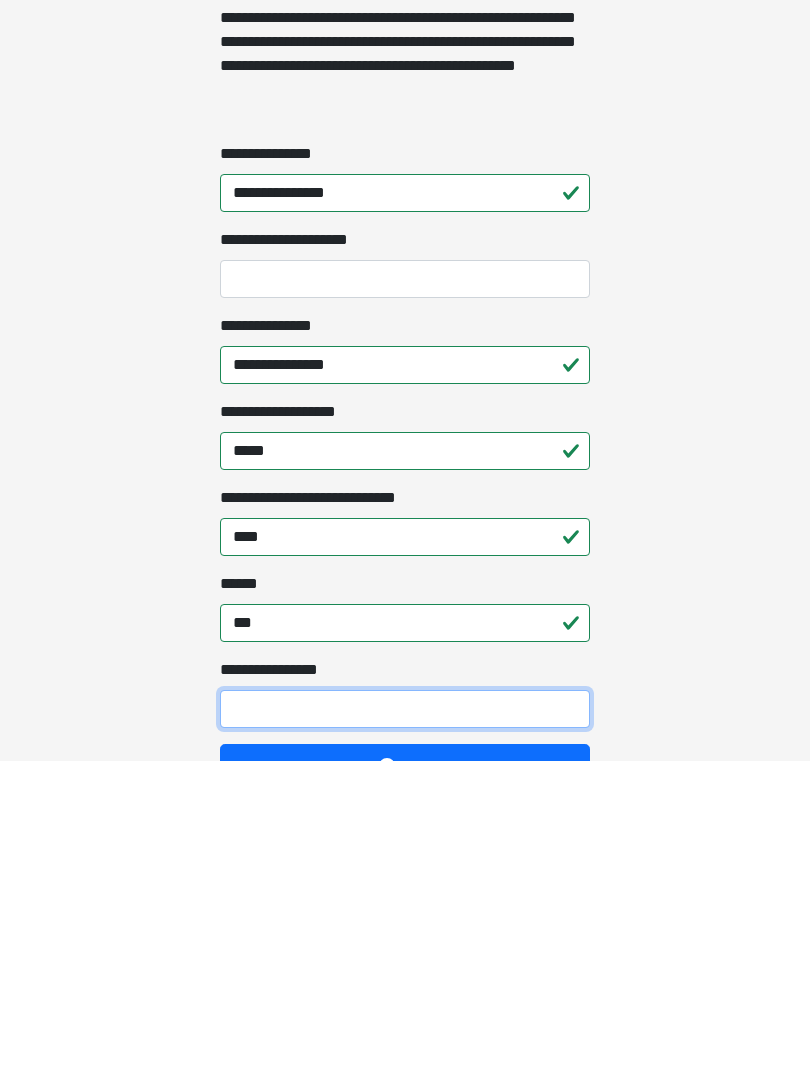 scroll, scrollTop: 1467, scrollLeft: 0, axis: vertical 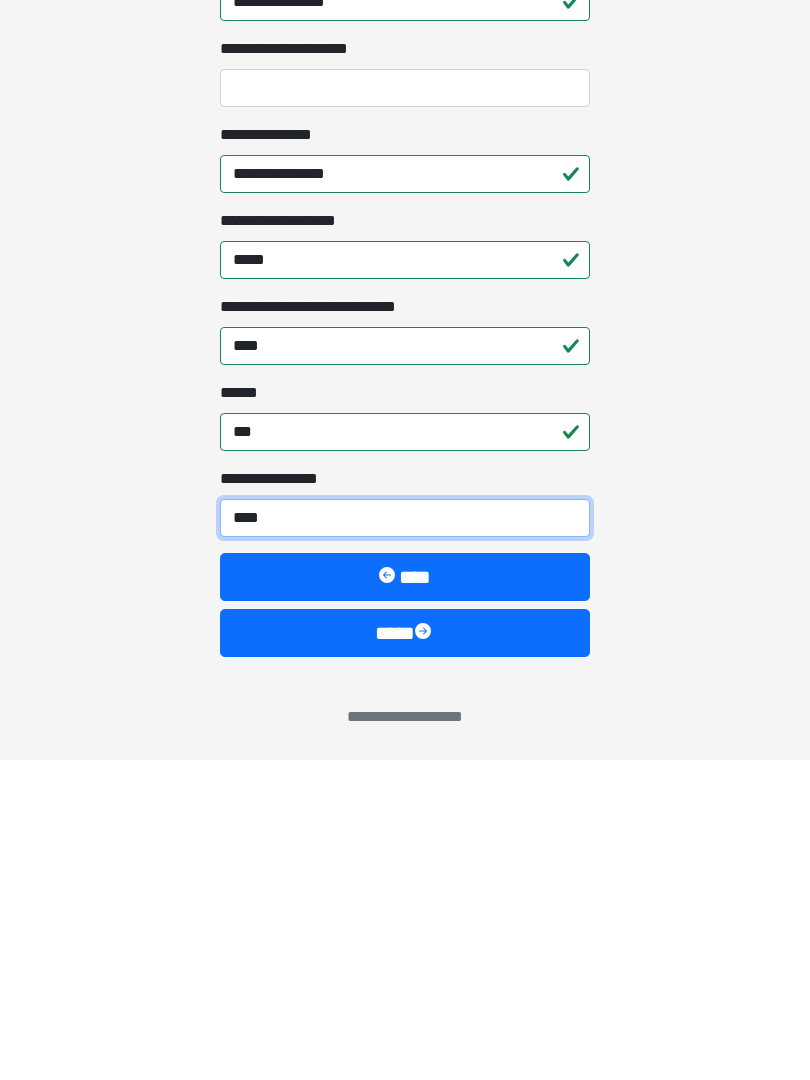 click on "****" at bounding box center [405, 838] 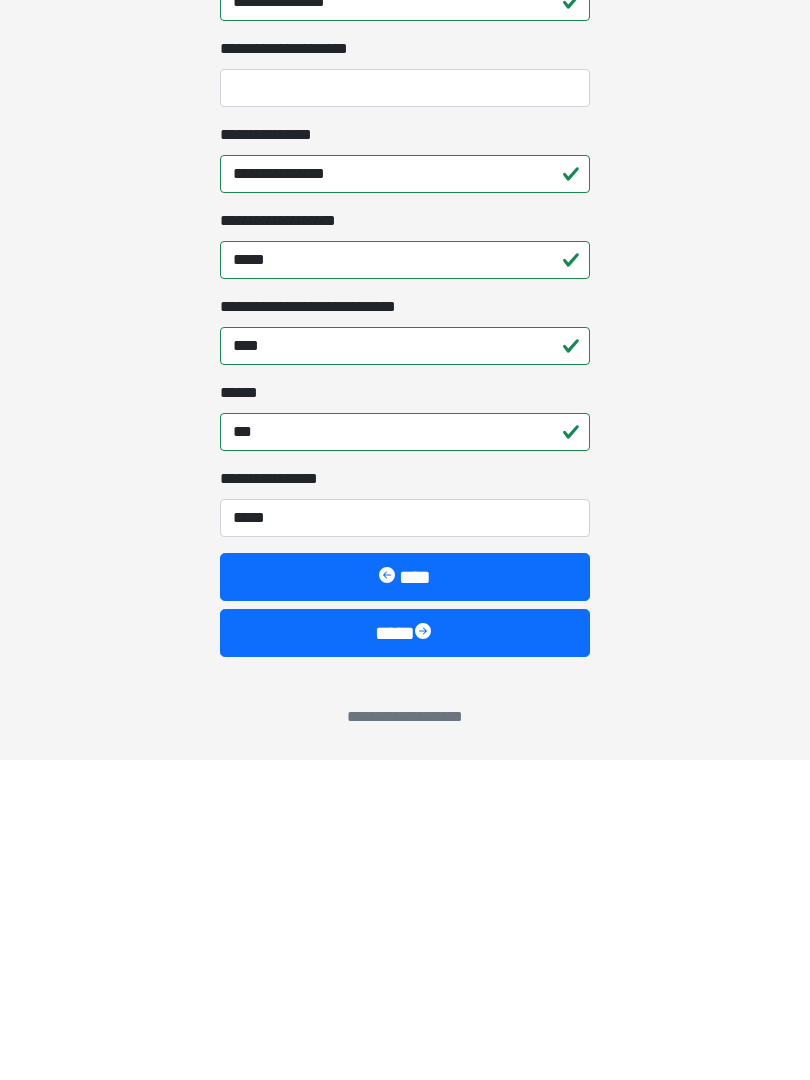 click at bounding box center [425, 953] 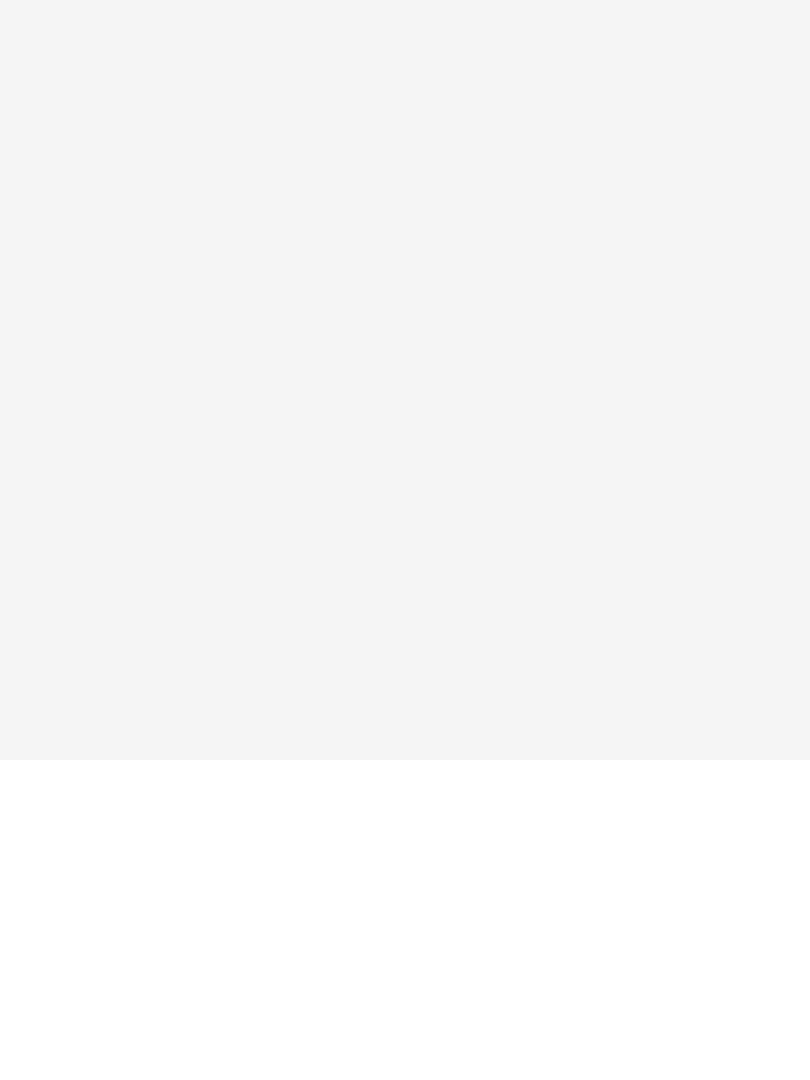 scroll, scrollTop: 0, scrollLeft: 0, axis: both 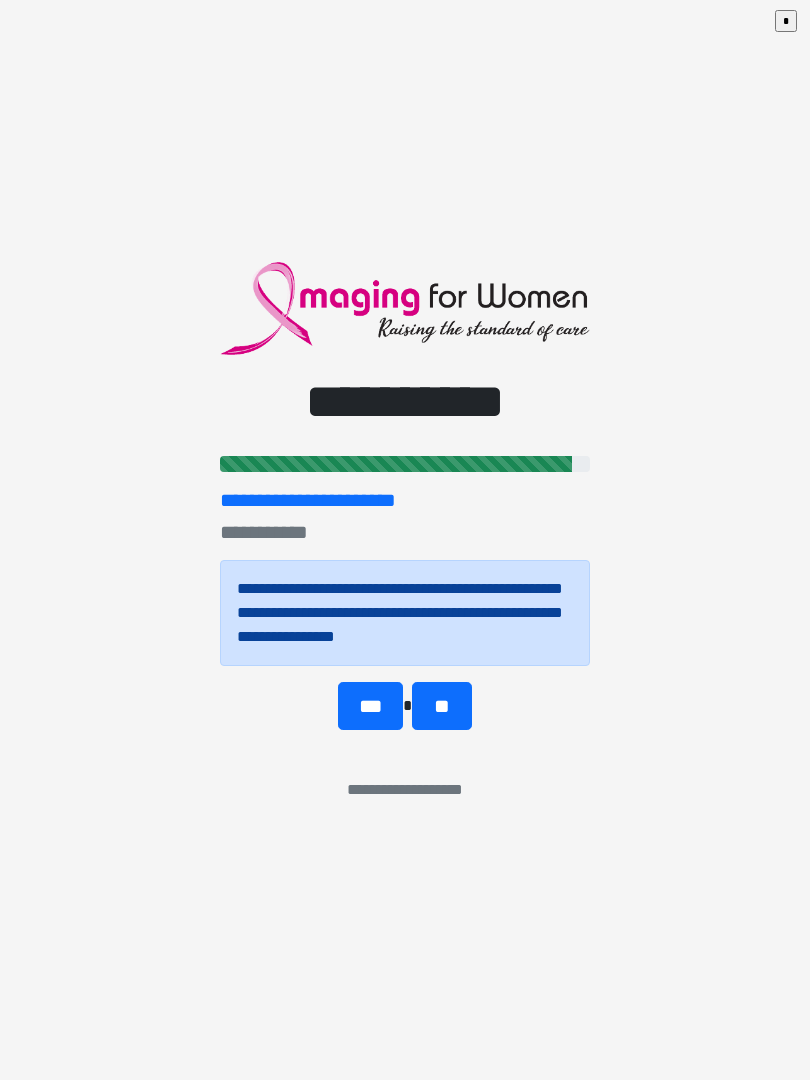 click on "***" at bounding box center [370, 706] 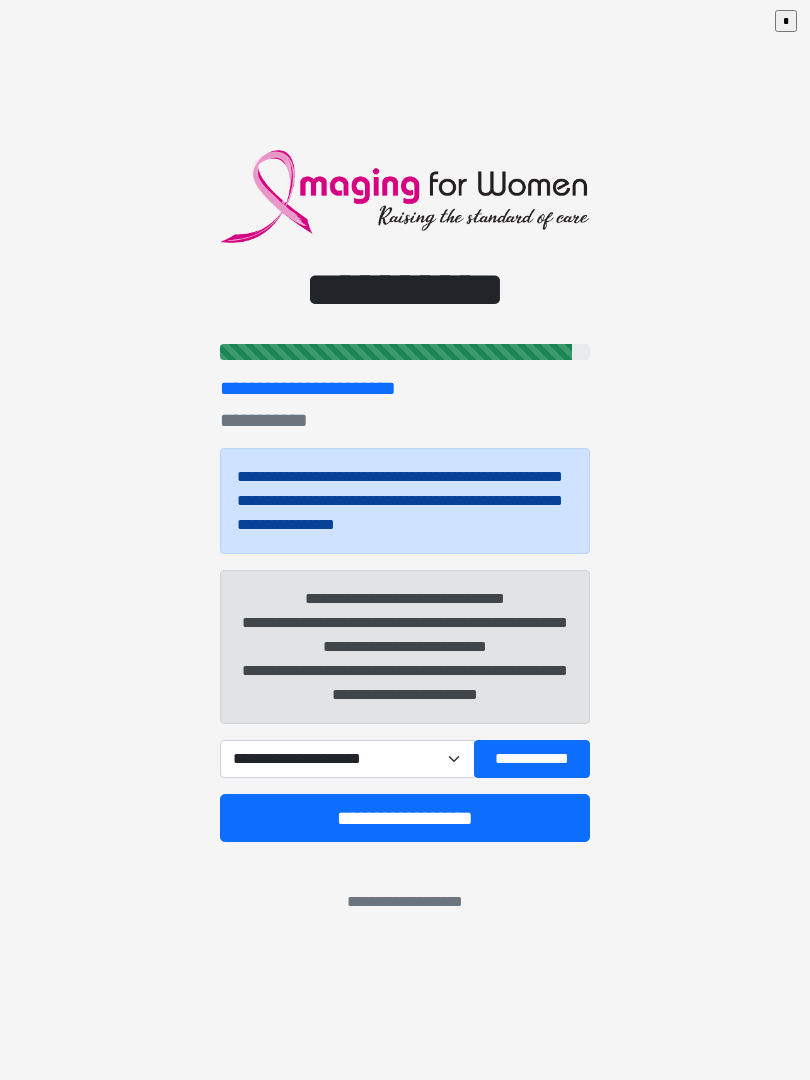 click on "**********" at bounding box center (347, 759) 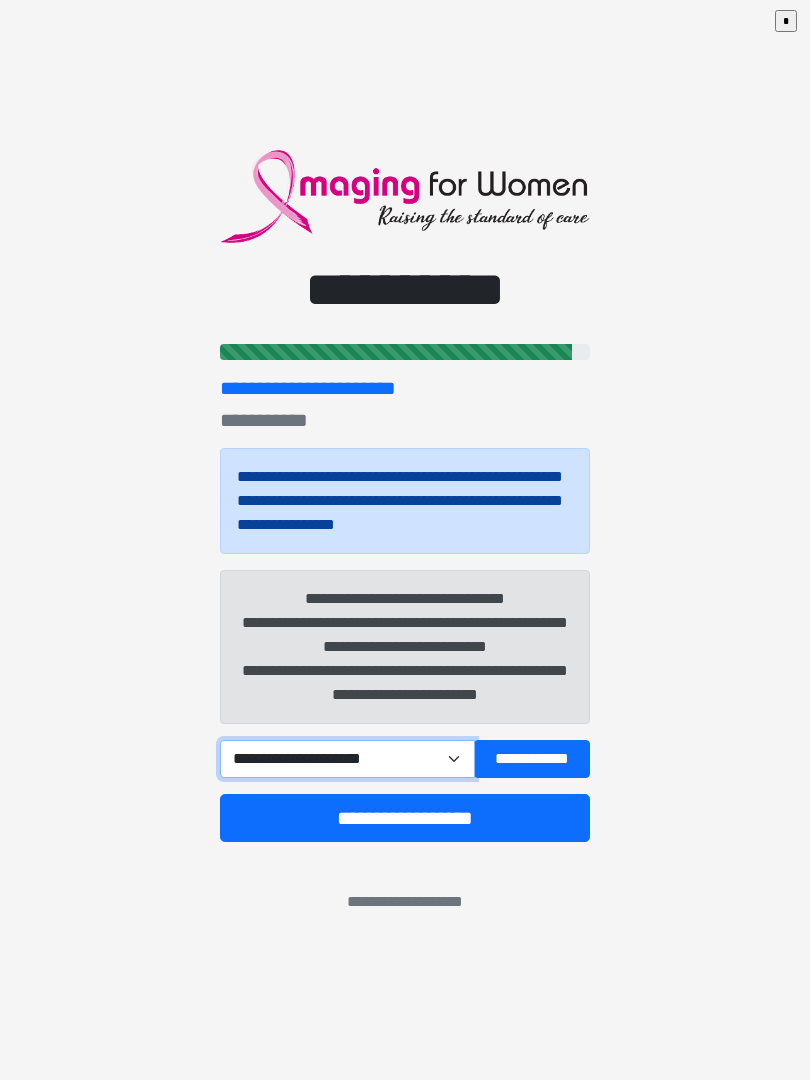 select on "******" 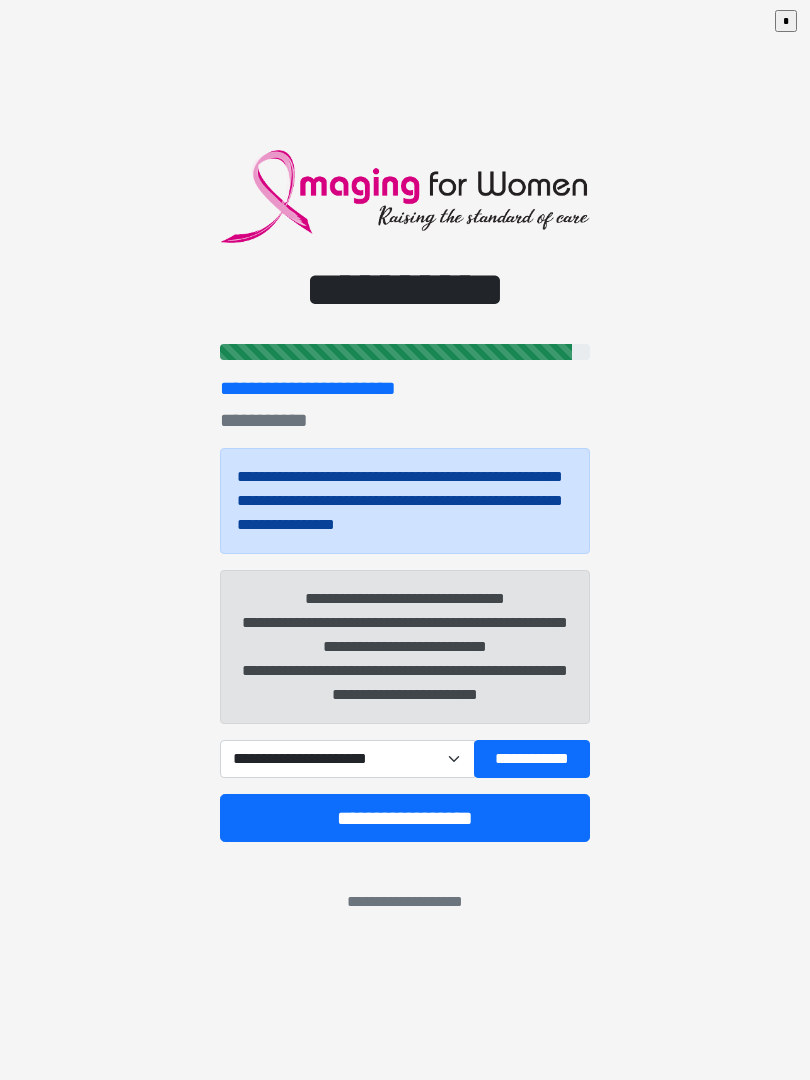 click on "**********" at bounding box center (405, 818) 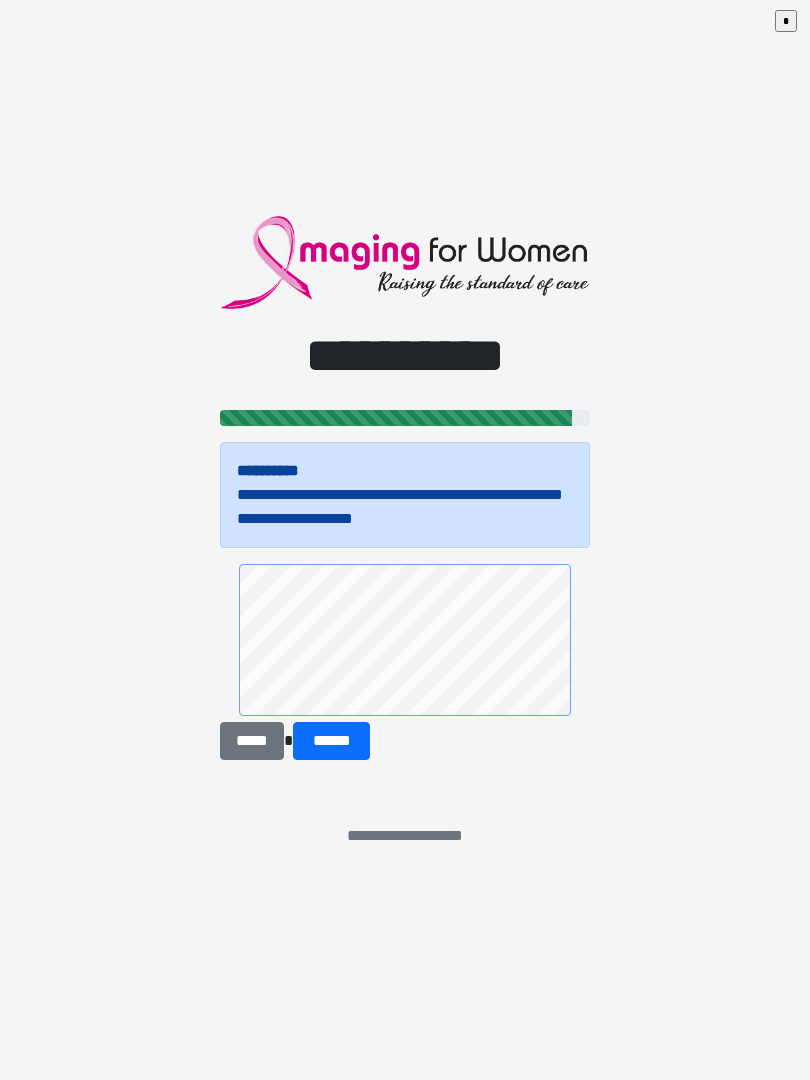 click on "******" at bounding box center (331, 741) 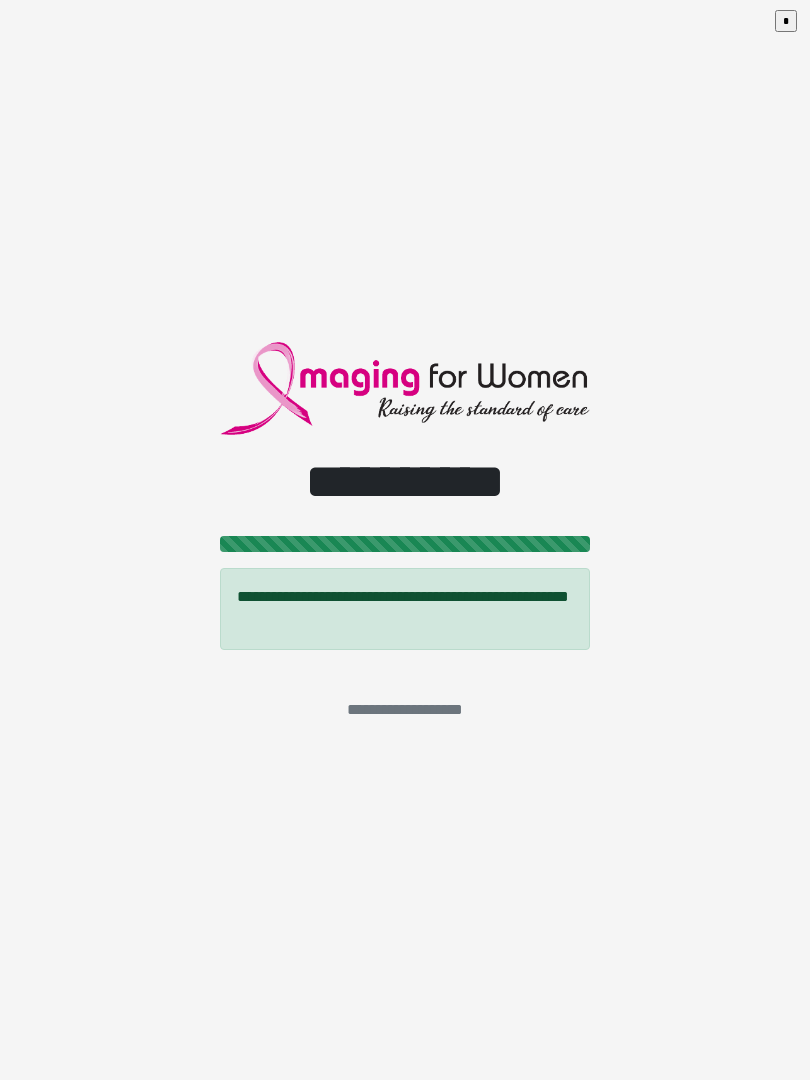 click on "*" at bounding box center [786, 21] 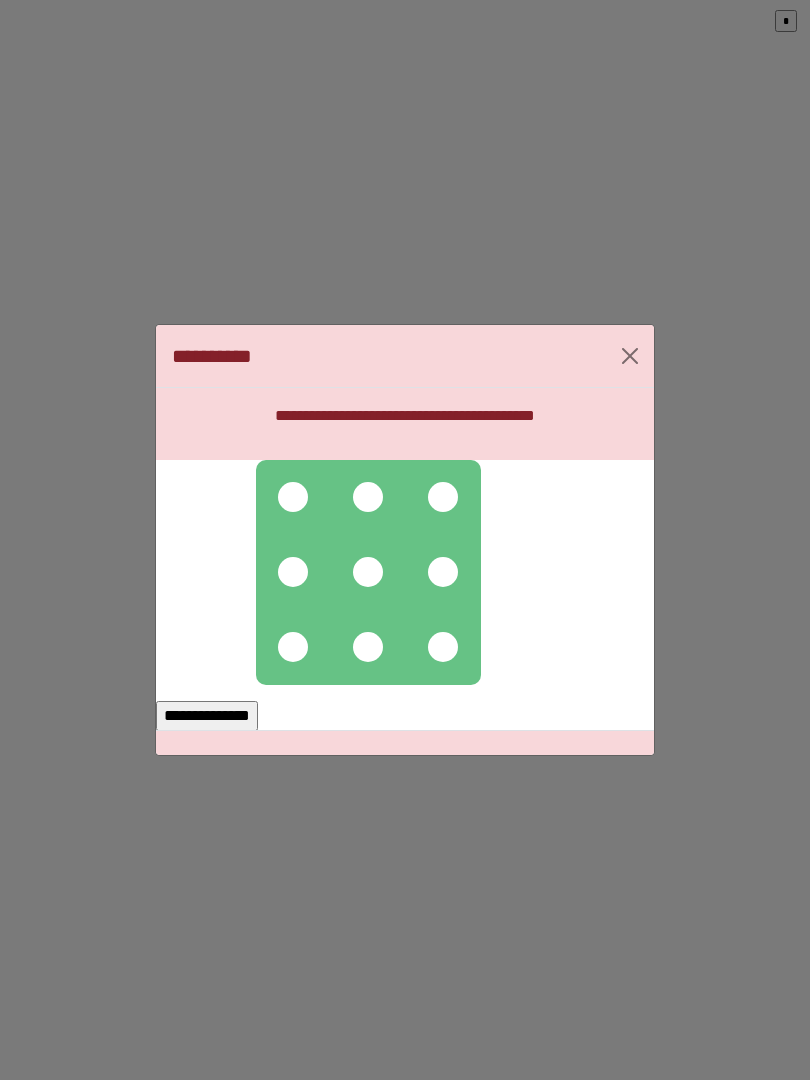 click at bounding box center (368, 572) 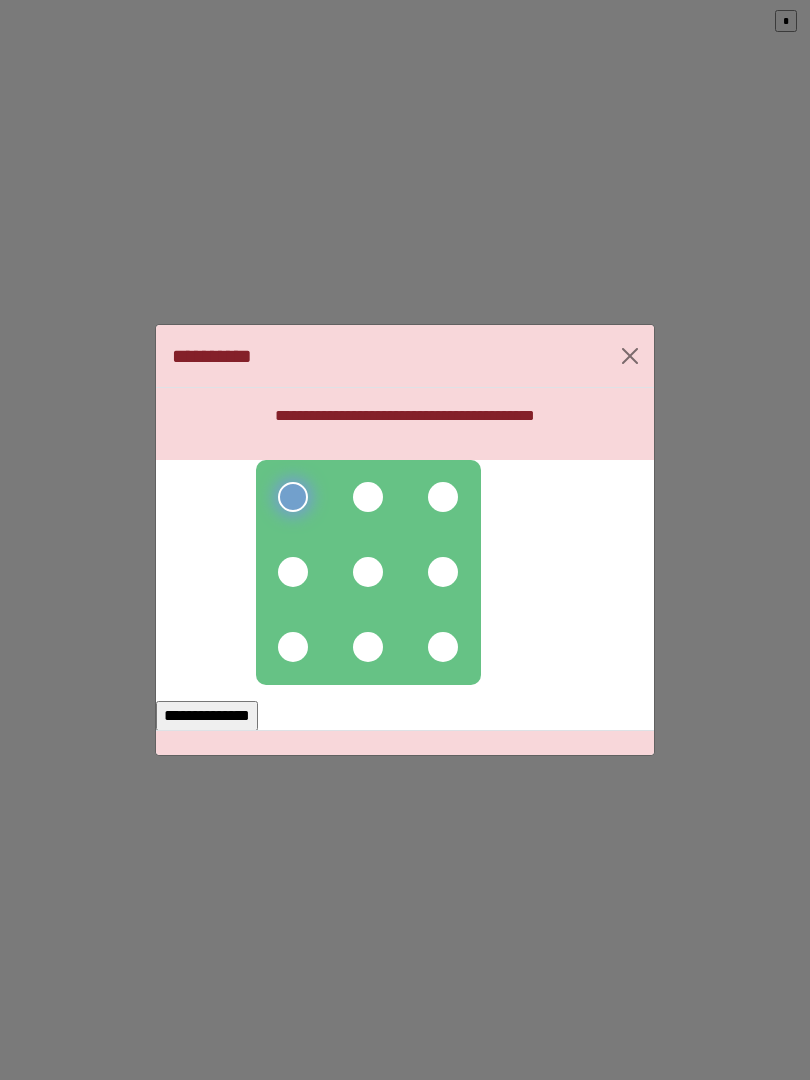 click at bounding box center (368, 497) 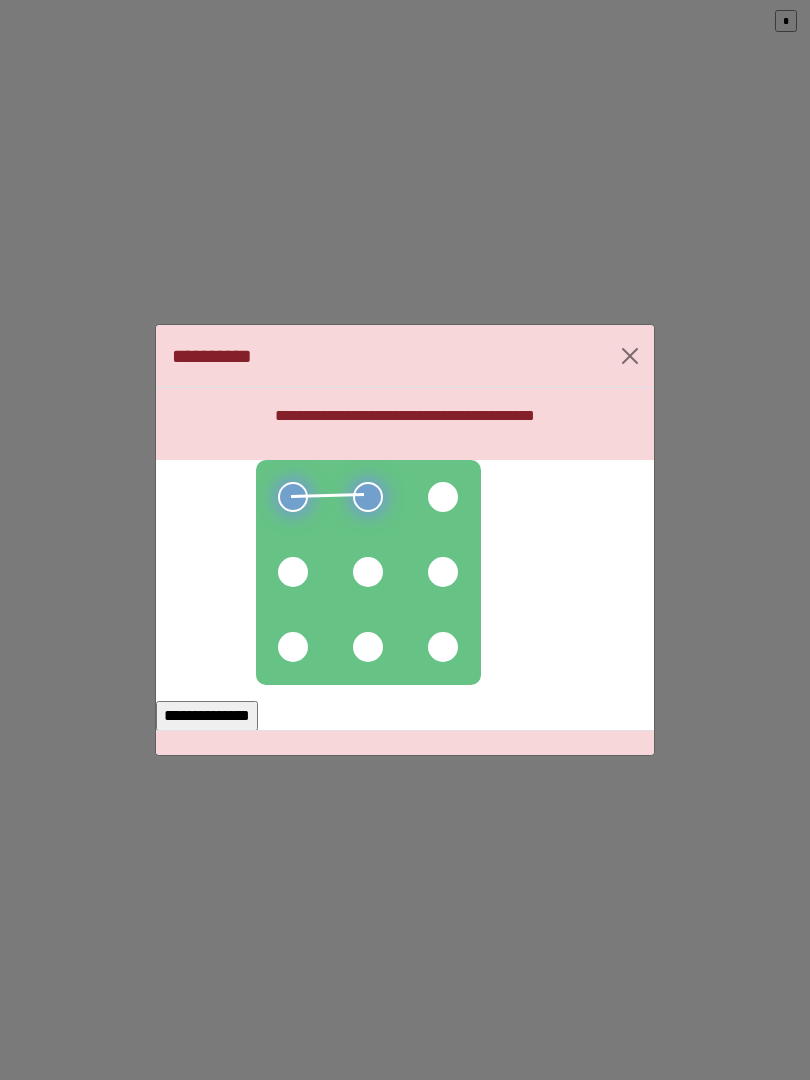 click at bounding box center (443, 497) 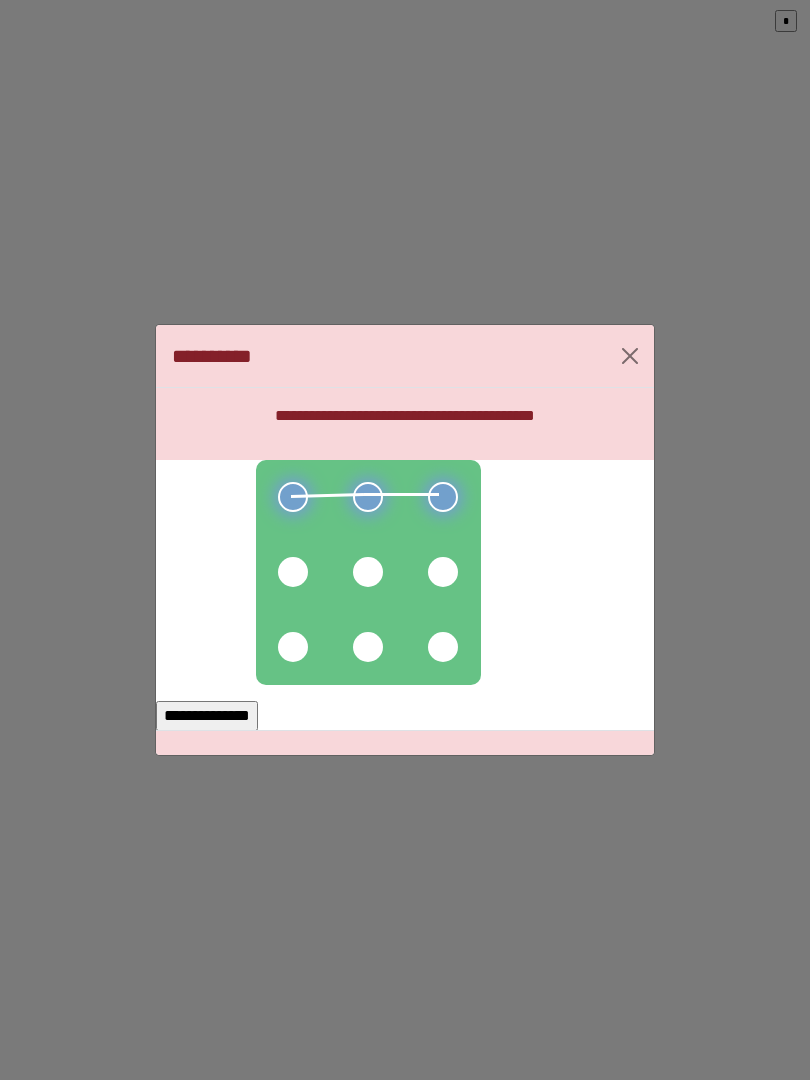 click at bounding box center [443, 572] 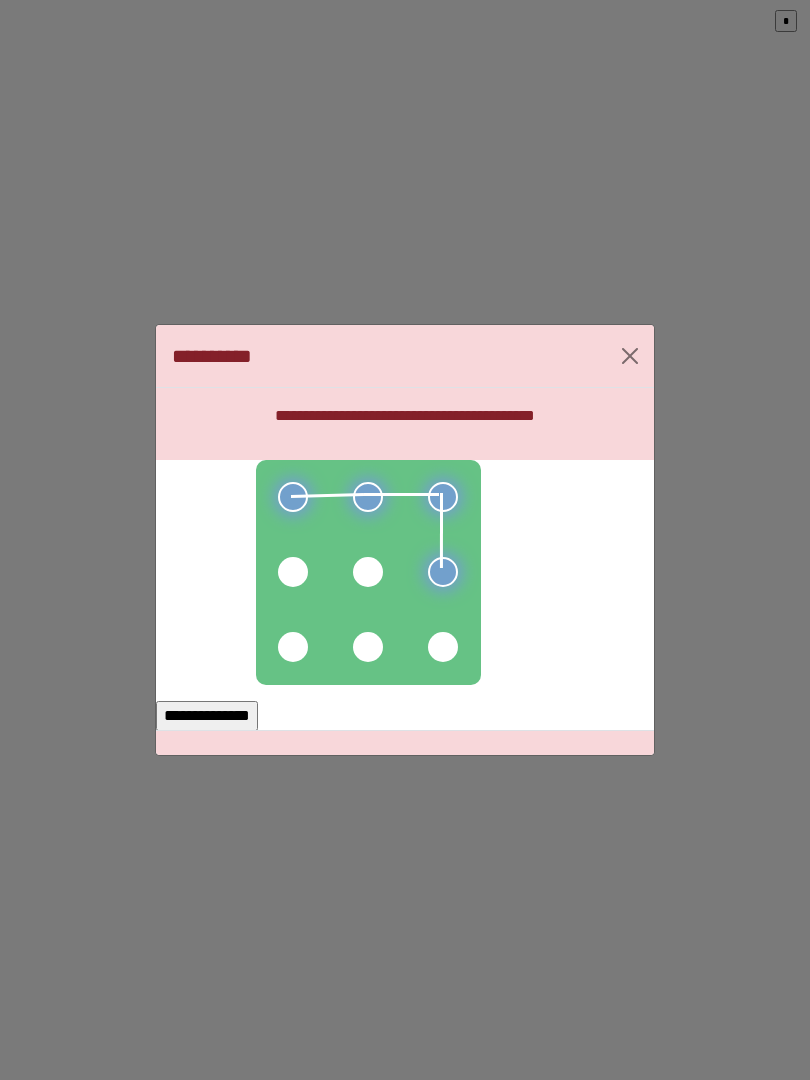 click at bounding box center [368, 572] 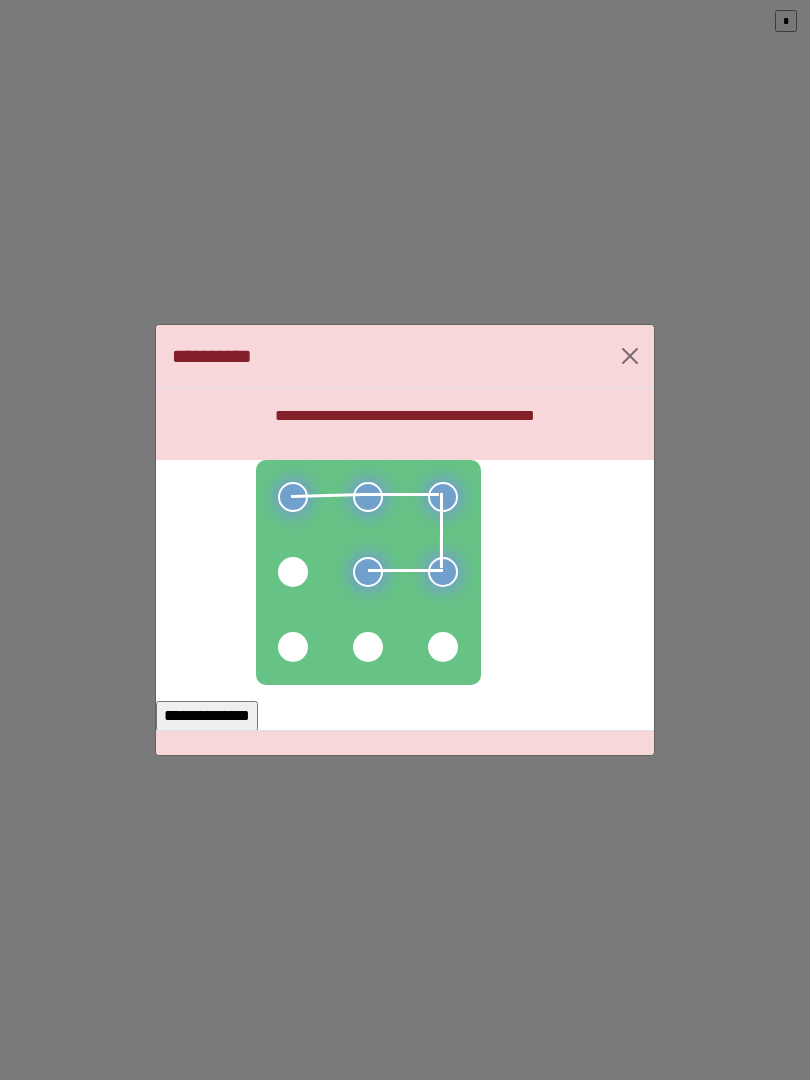 click at bounding box center [293, 572] 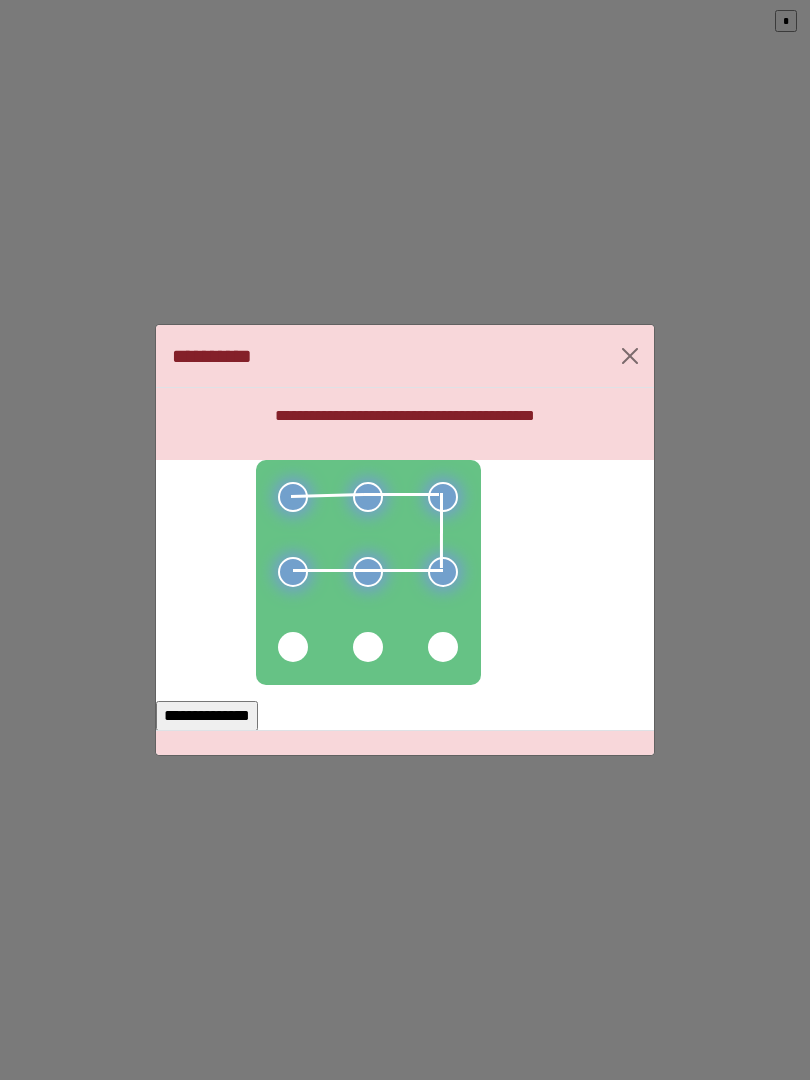 click on "**********" at bounding box center [207, 716] 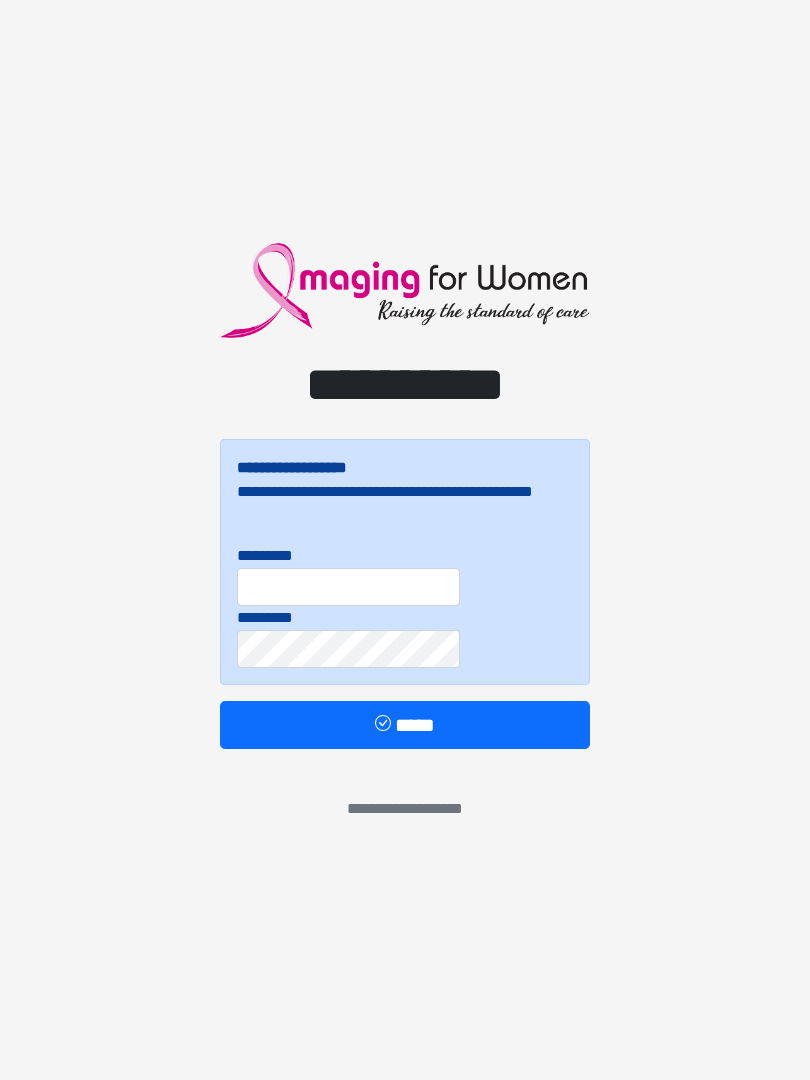 scroll, scrollTop: 0, scrollLeft: 0, axis: both 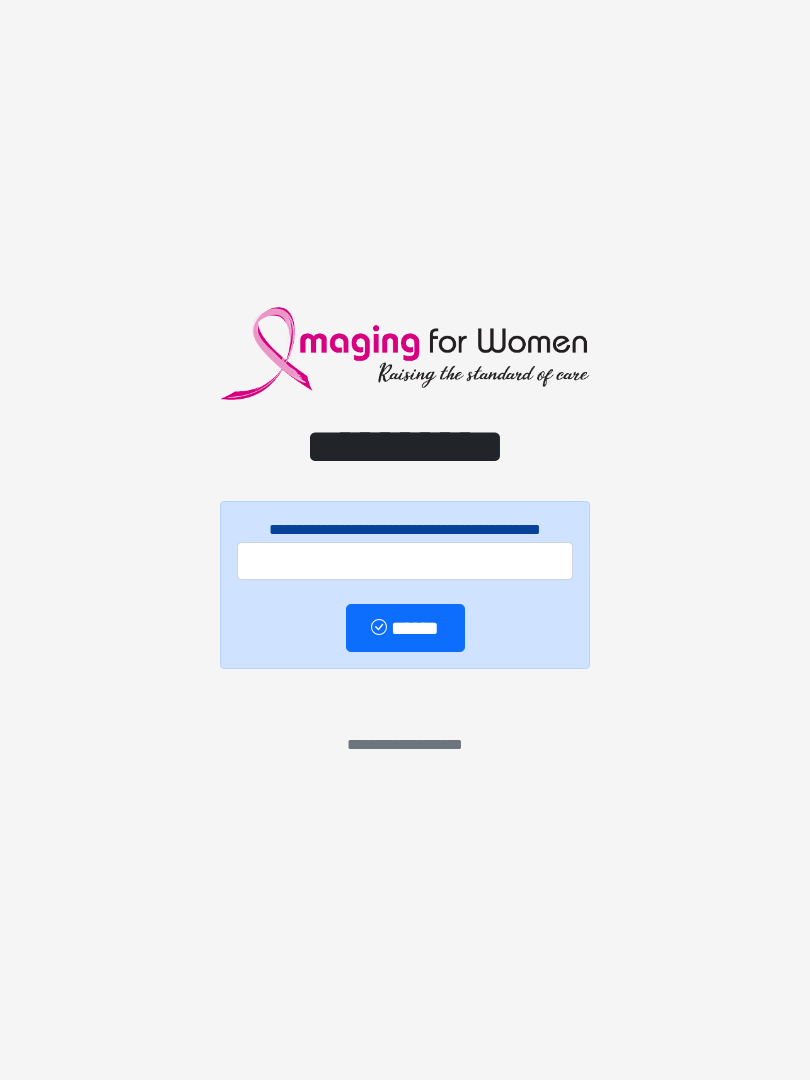 click on "**********" at bounding box center [405, 540] 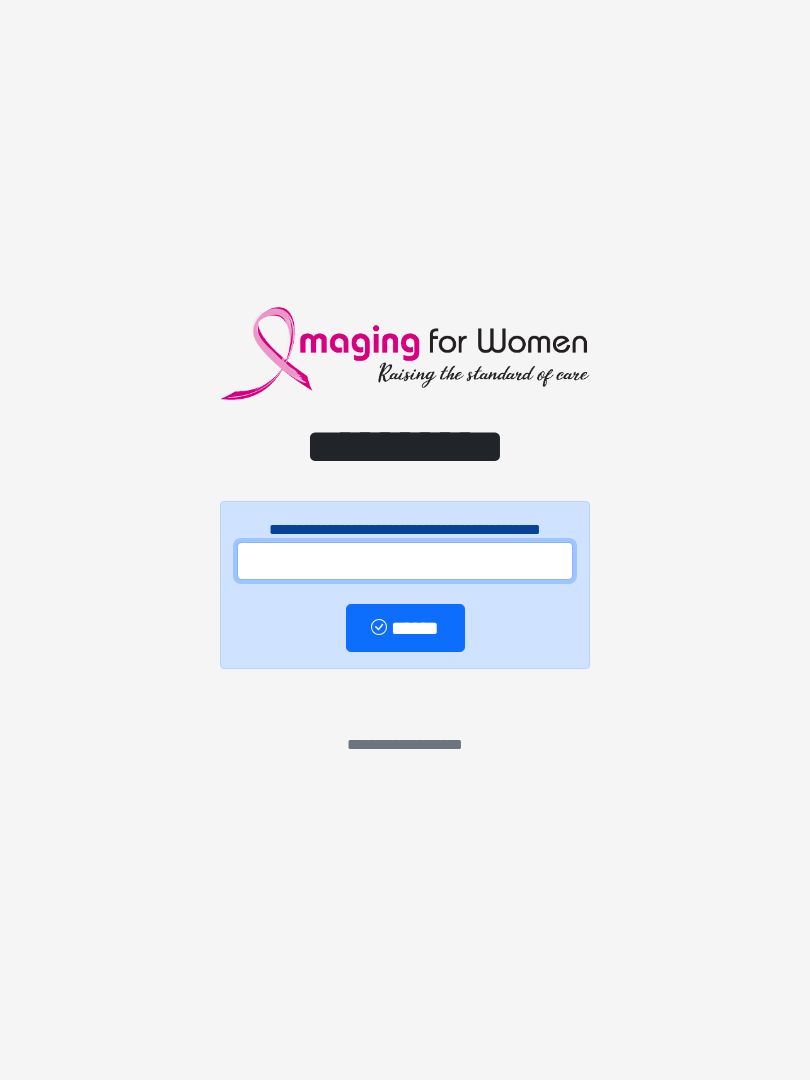 click at bounding box center (405, 561) 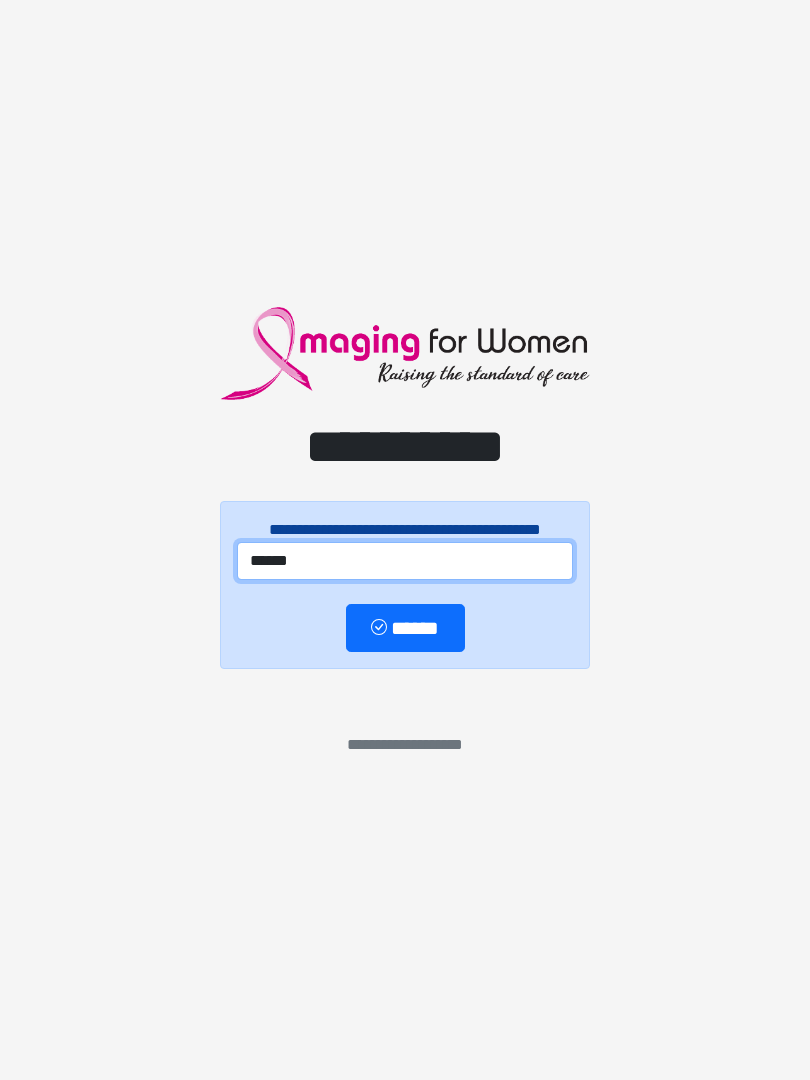 type on "******" 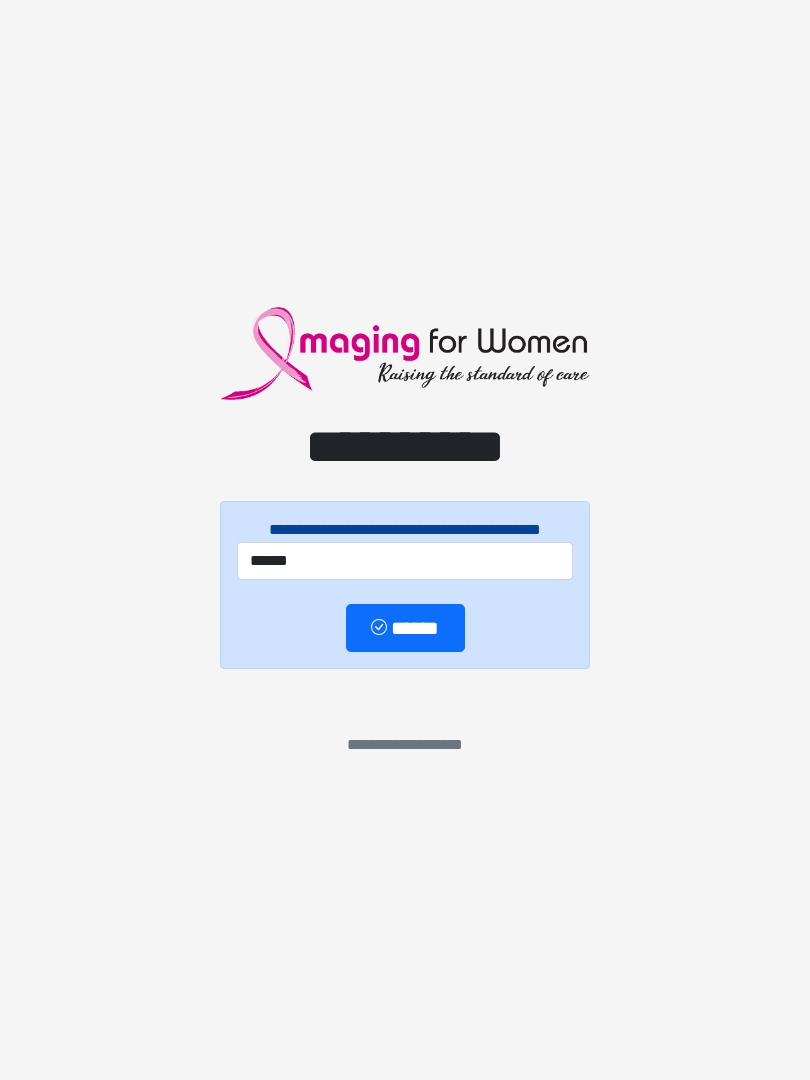click on "******" at bounding box center (405, 628) 